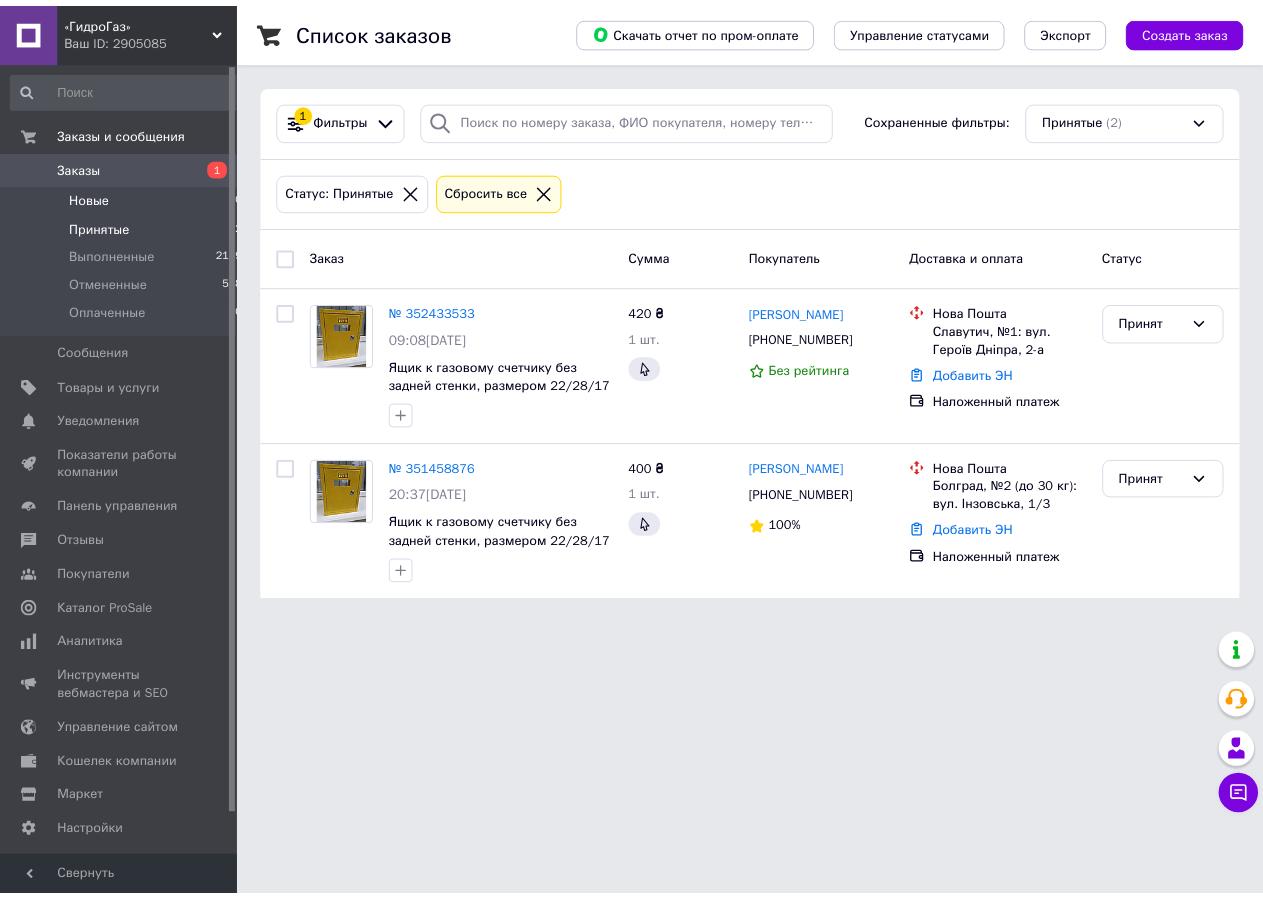 scroll, scrollTop: 0, scrollLeft: 0, axis: both 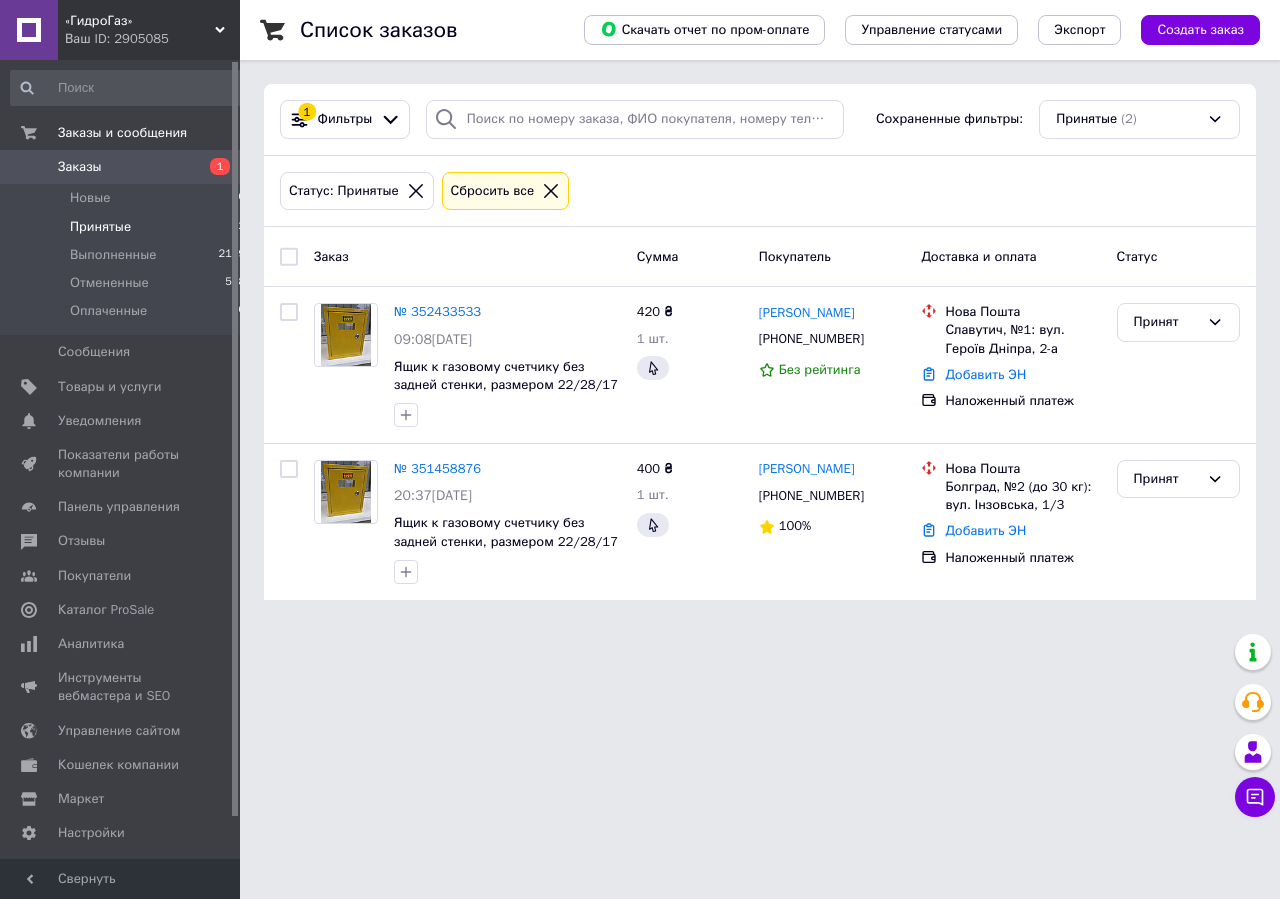 click on "Заказы" at bounding box center (121, 167) 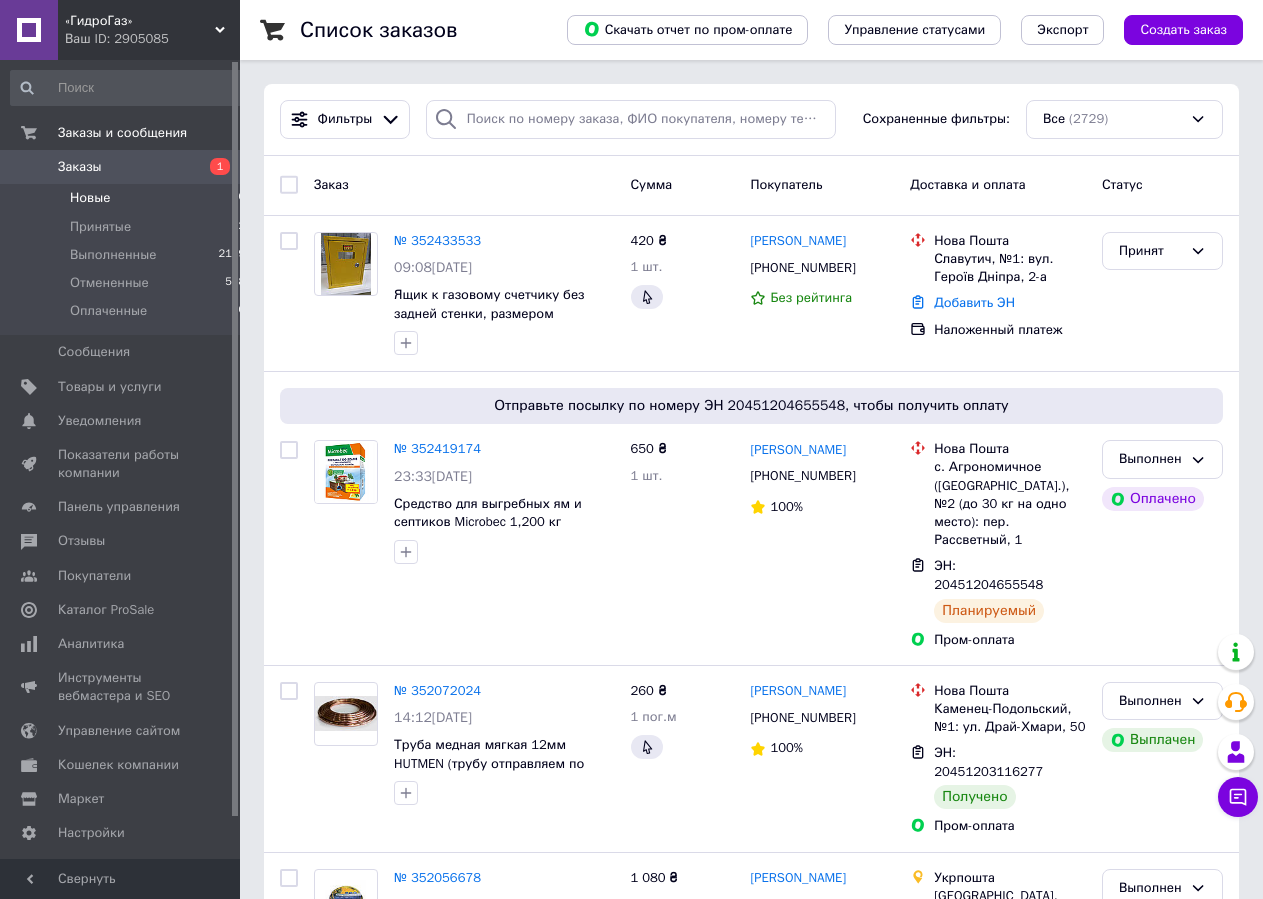 click on "Новые 0" at bounding box center [128, 198] 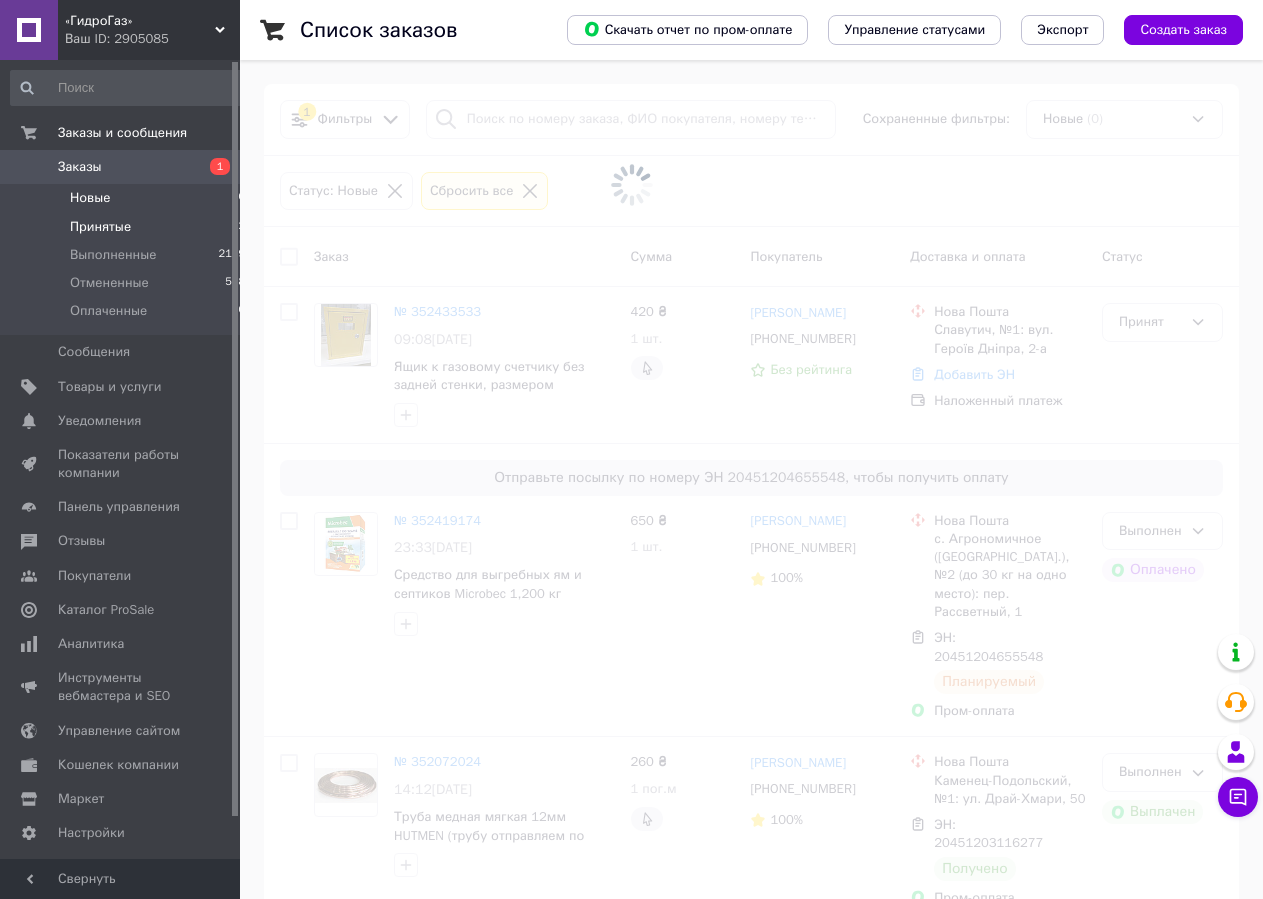 click on "Принятые" at bounding box center (100, 227) 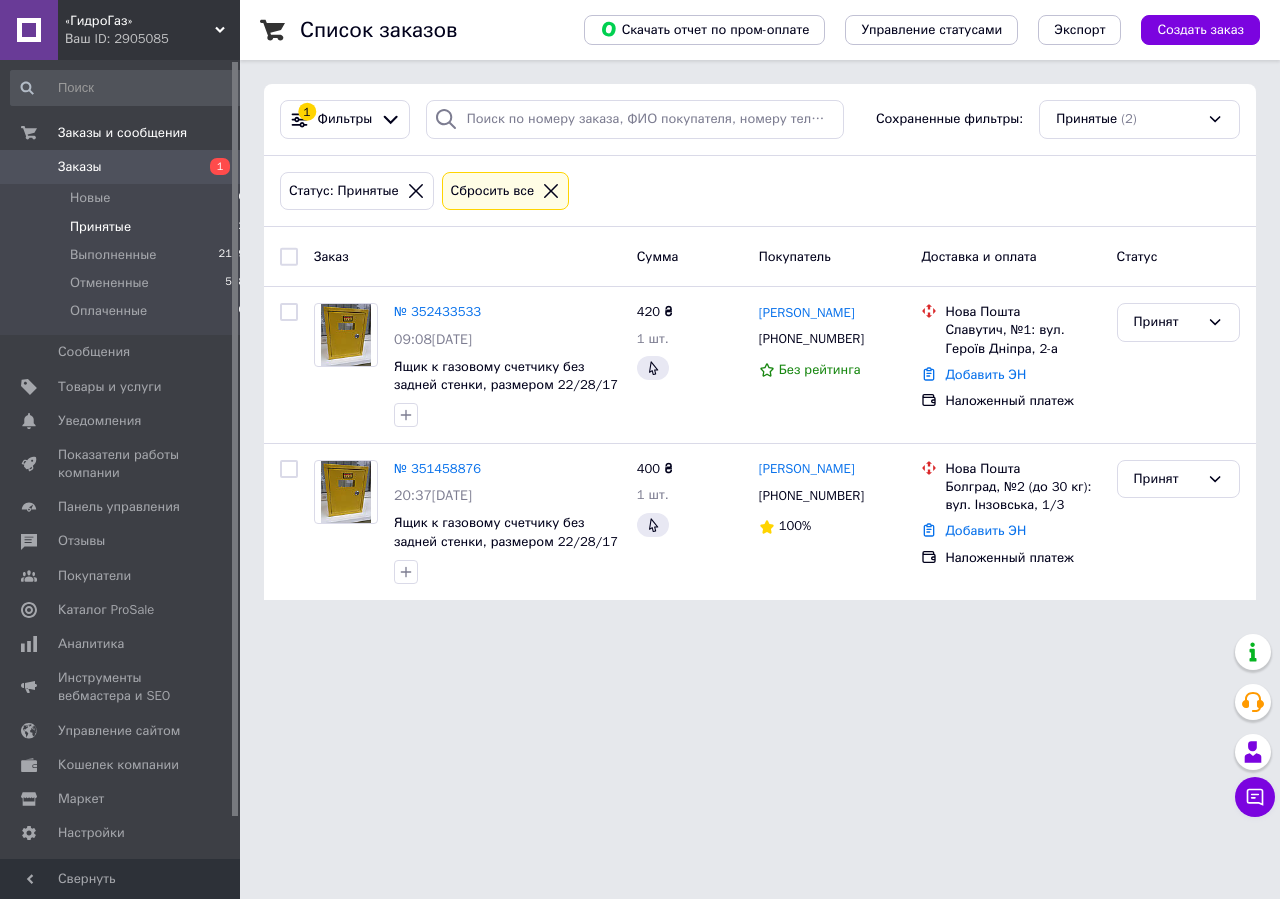 click on "Принятые 2" at bounding box center [128, 227] 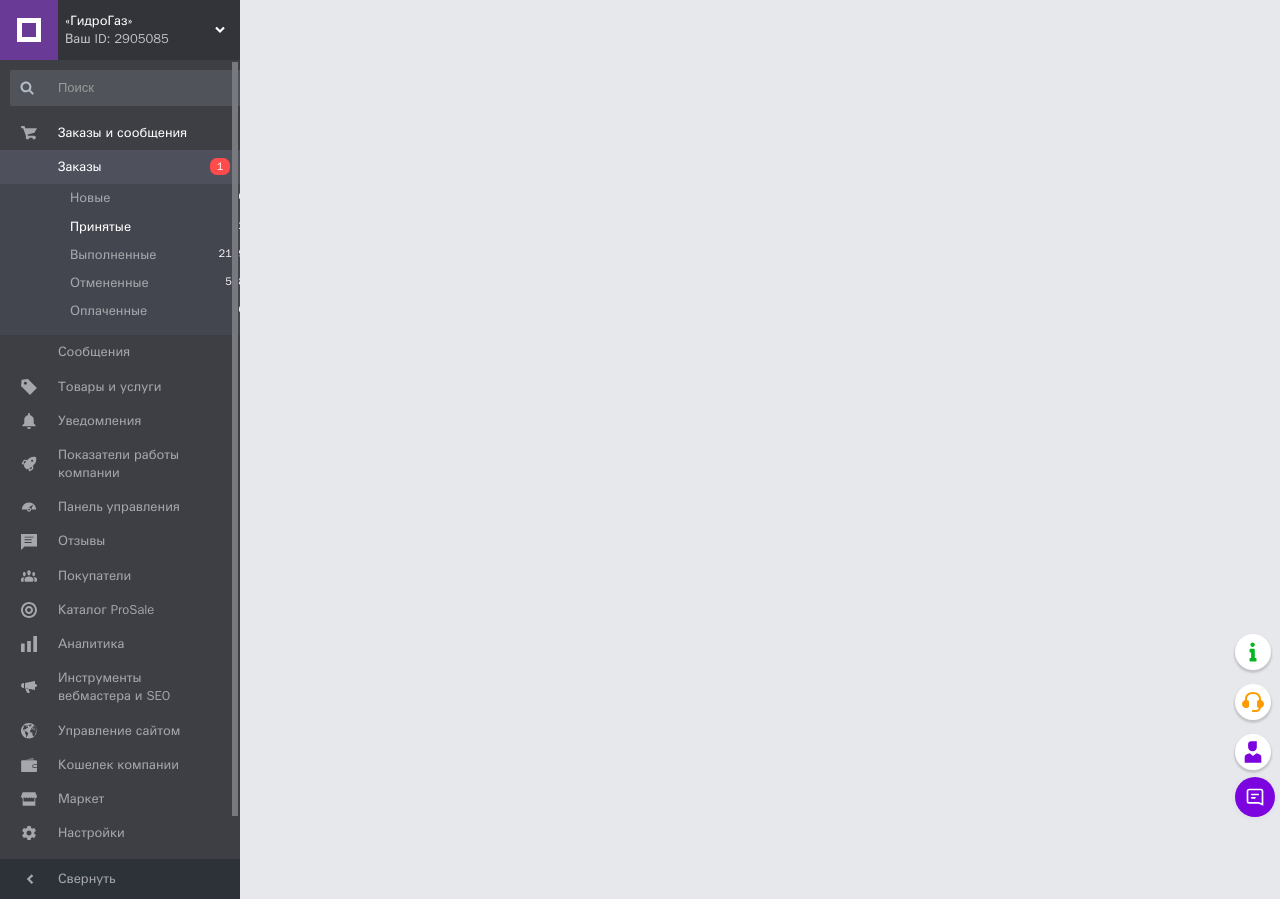 click on "Принятые" at bounding box center (100, 227) 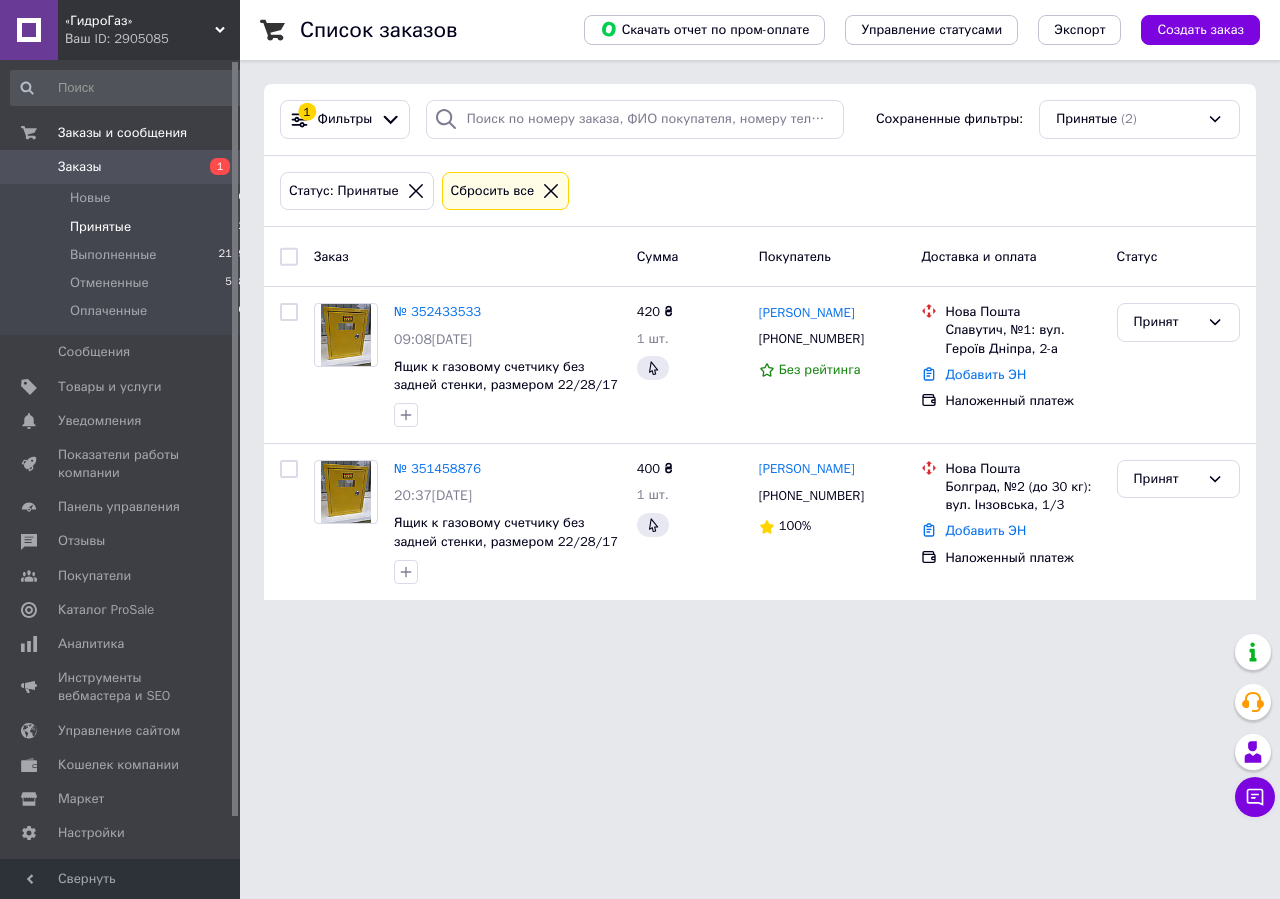 click on "Принятые 2" at bounding box center [128, 227] 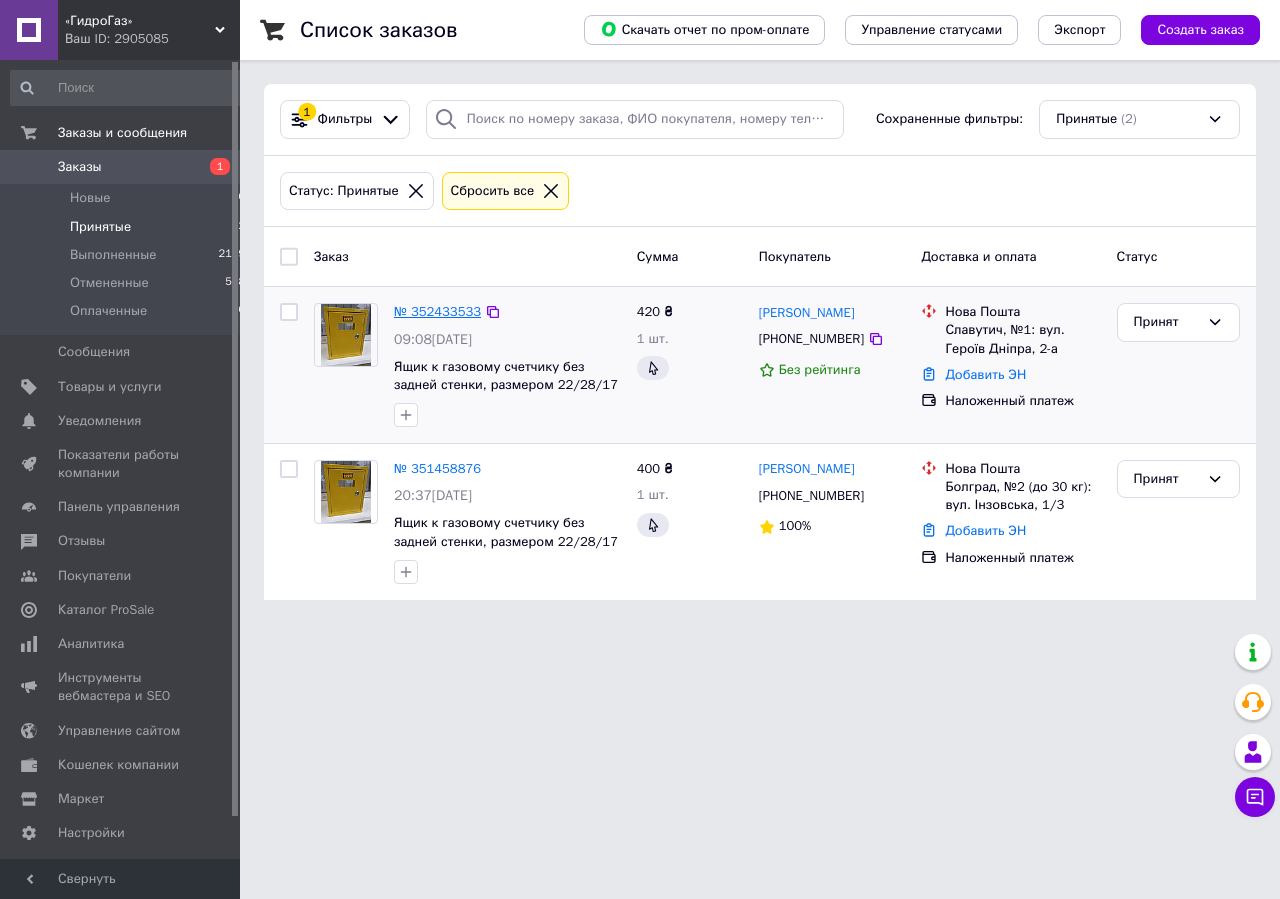 click on "№ 352433533" at bounding box center (437, 311) 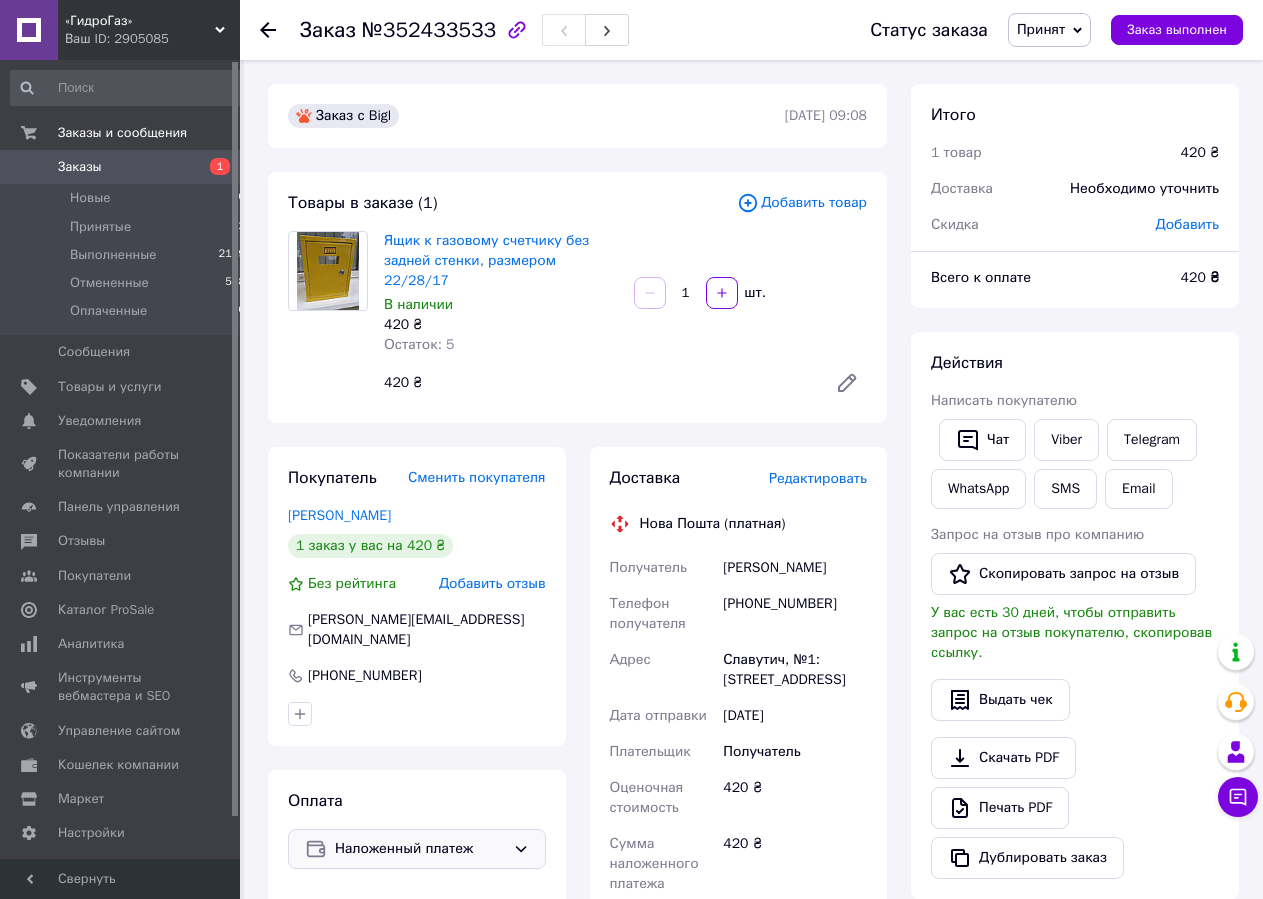 click on "Наложенный платеж" at bounding box center [420, 849] 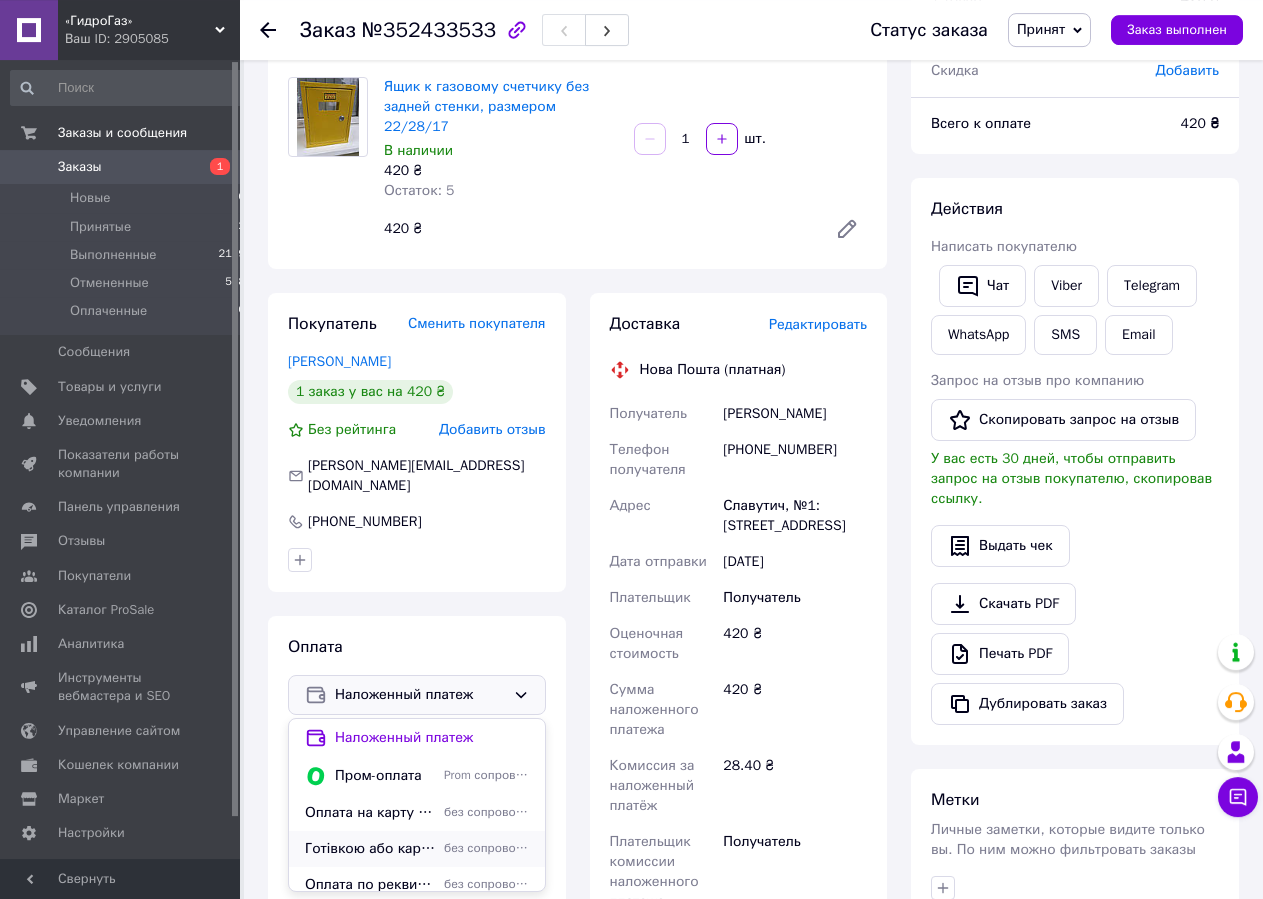 scroll, scrollTop: 204, scrollLeft: 0, axis: vertical 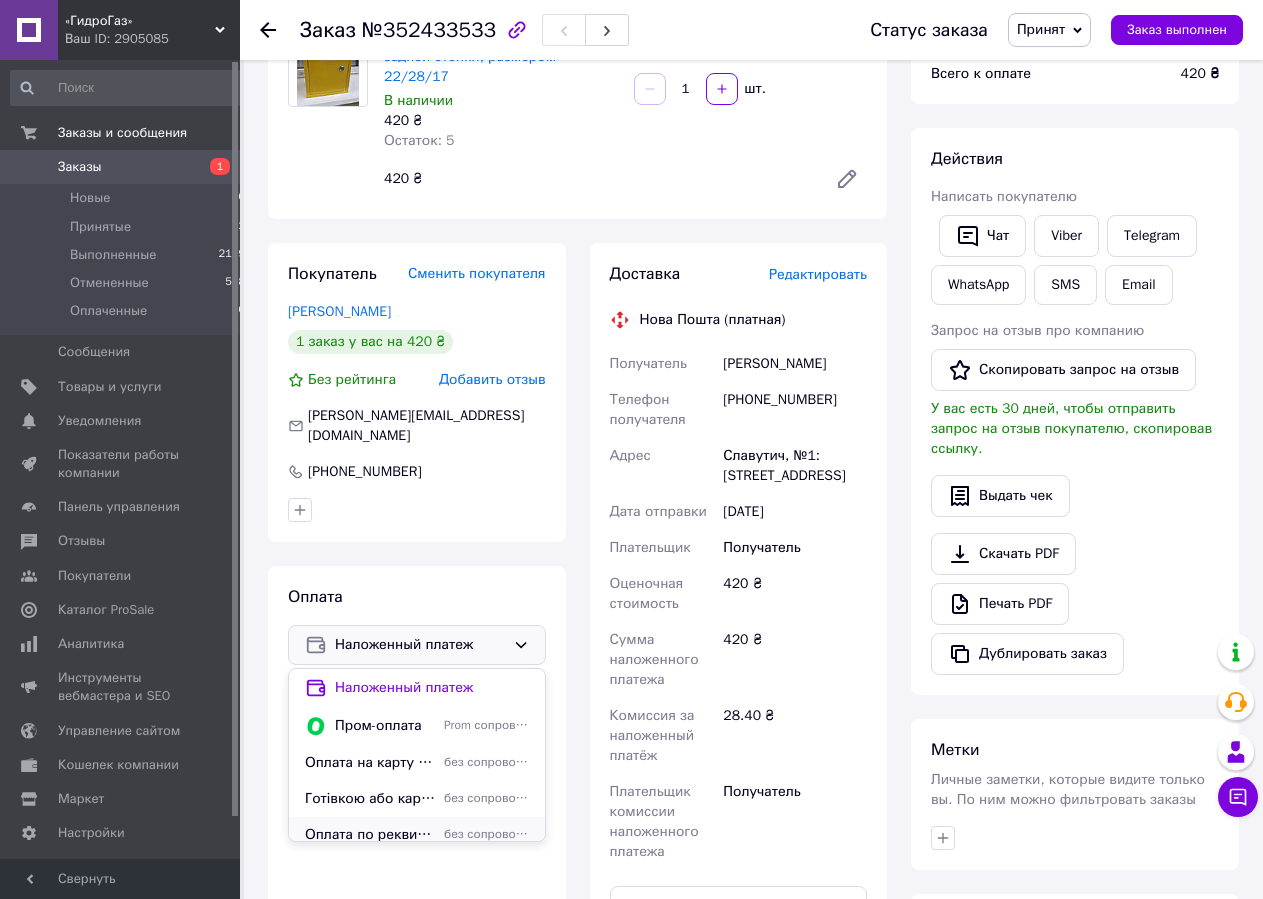 click on "Оплата по реквизитам [FINANCIAL_ID] ФОП [PERSON_NAME] ЕГРПОУ 2513603158" at bounding box center [370, 835] 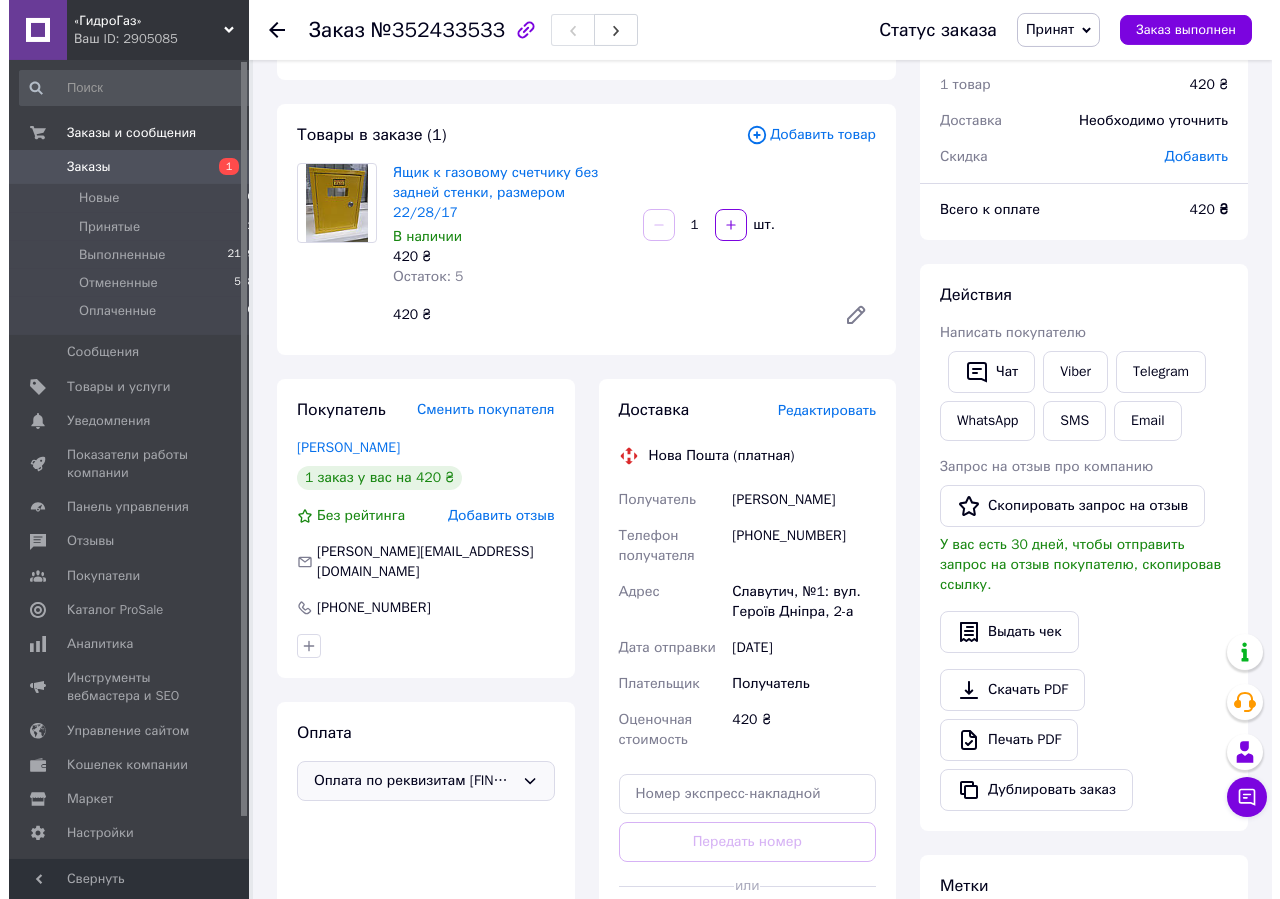 scroll, scrollTop: 153, scrollLeft: 0, axis: vertical 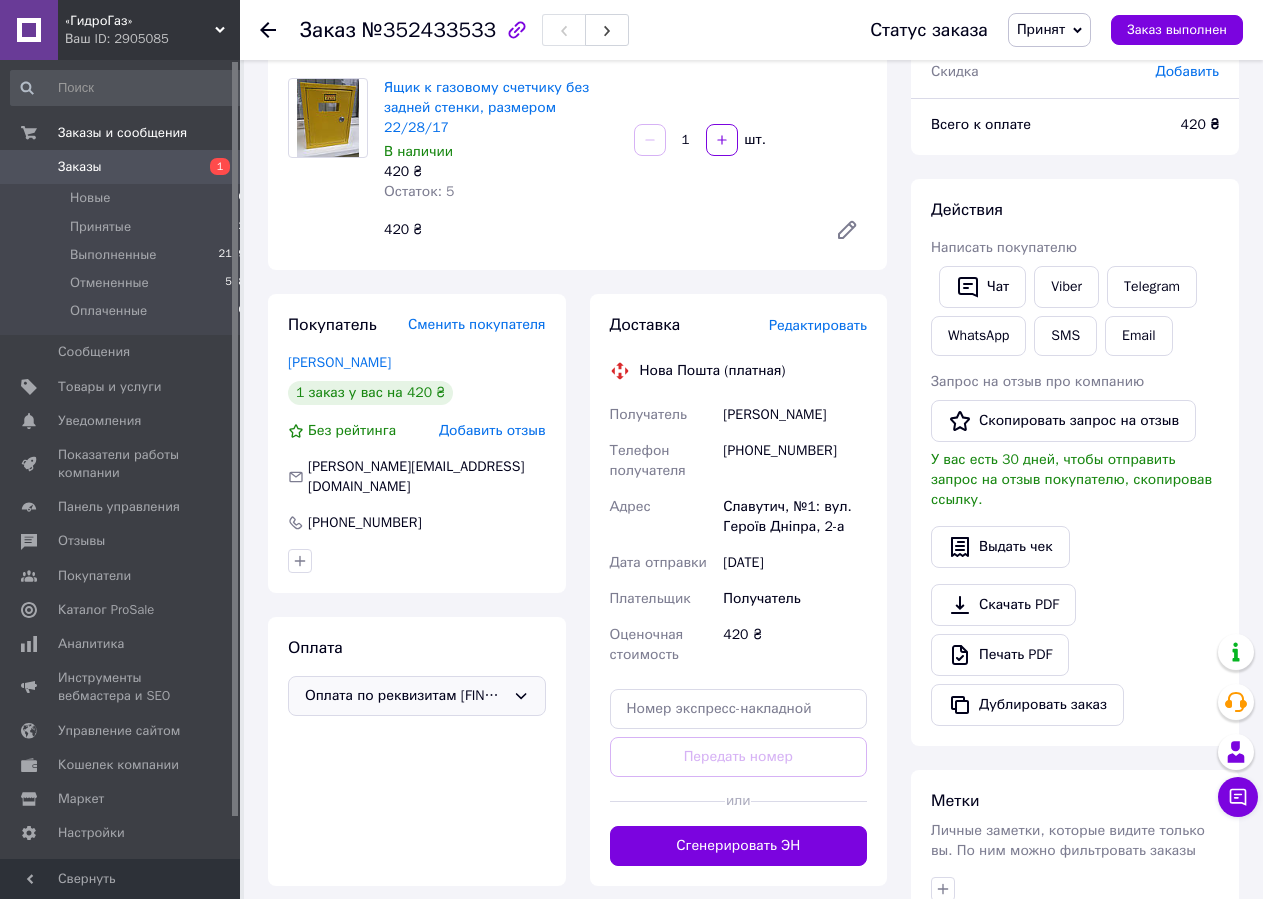 click on "Редактировать" at bounding box center [818, 325] 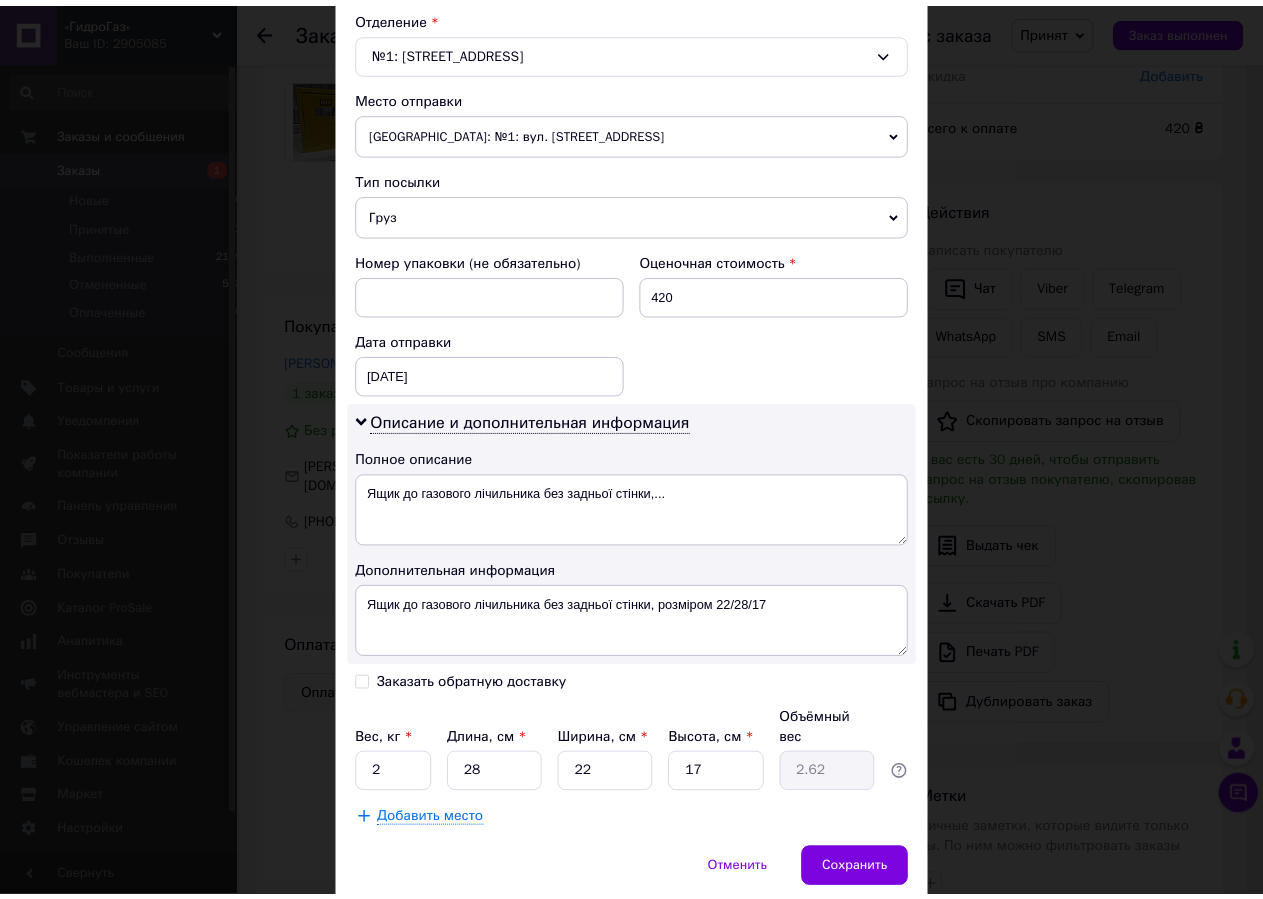 scroll, scrollTop: 684, scrollLeft: 0, axis: vertical 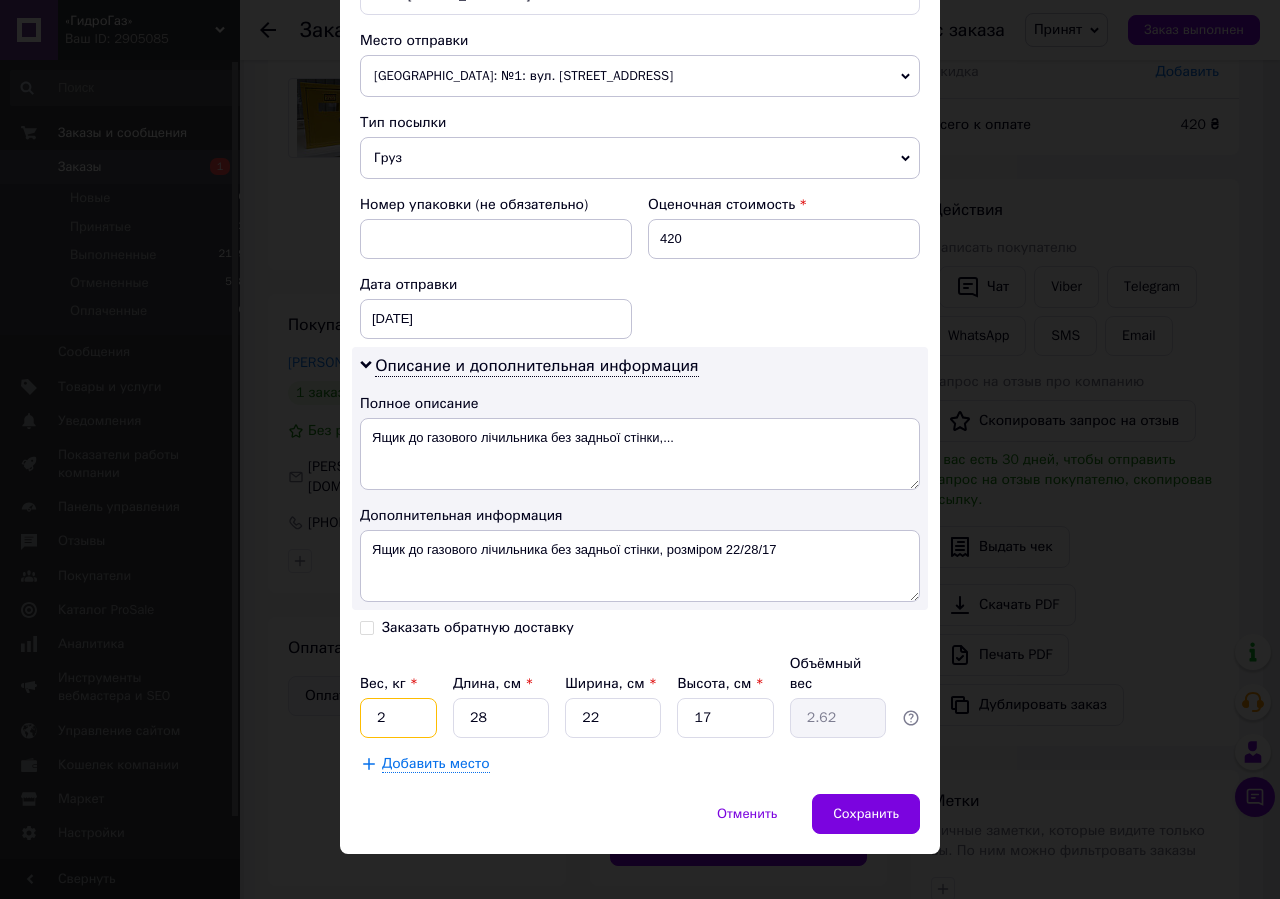 click on "2" at bounding box center (398, 718) 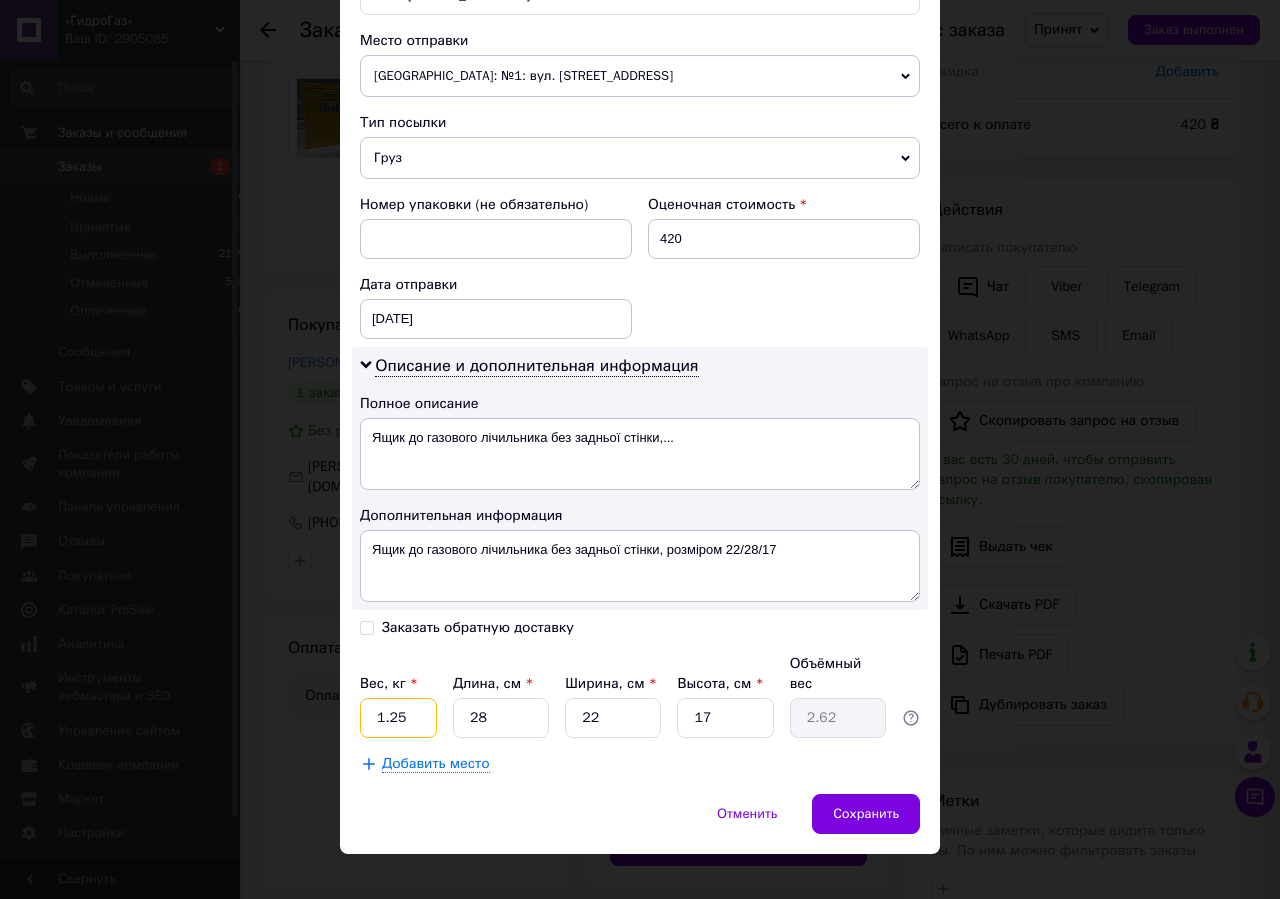 type on "1.25" 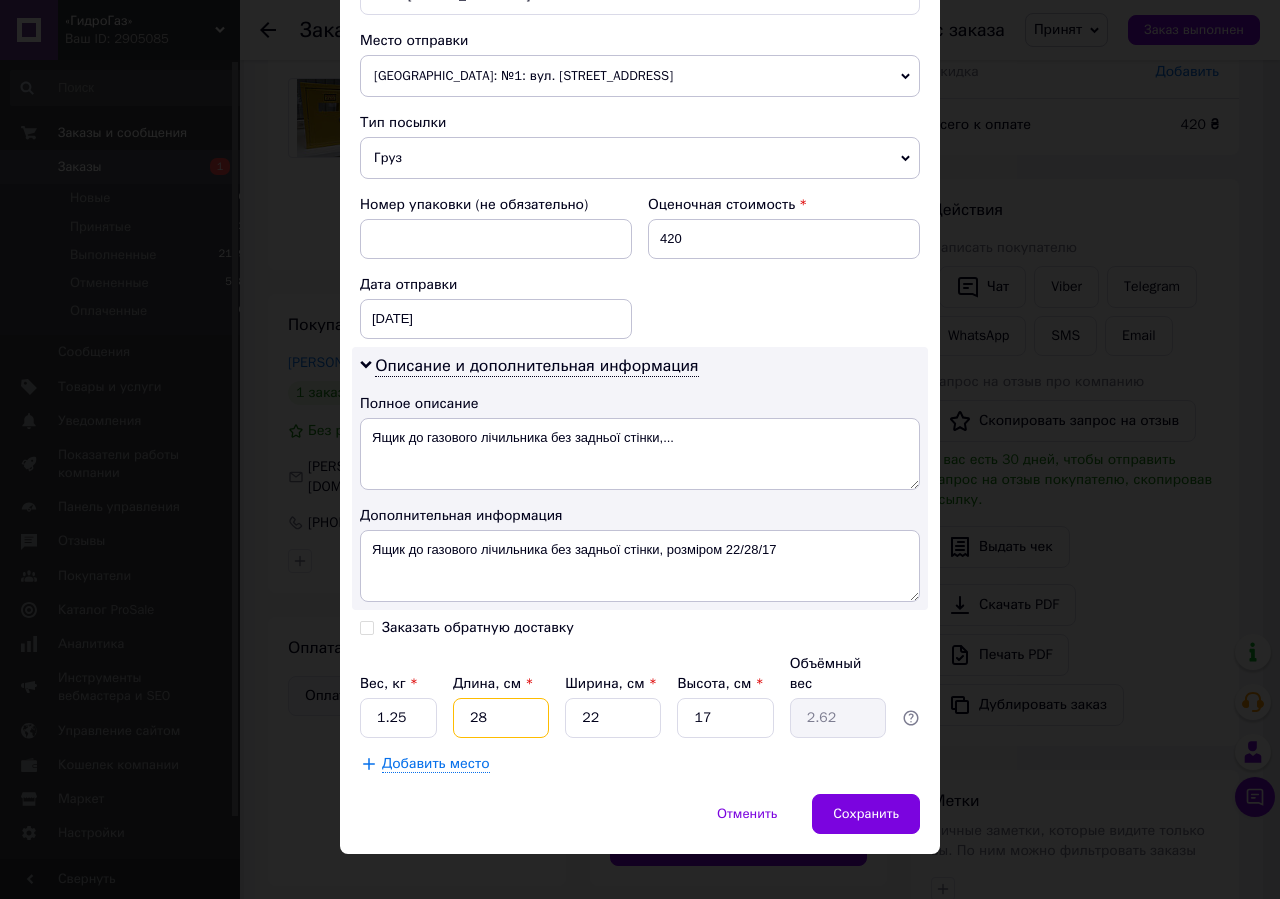 click on "28" at bounding box center [501, 718] 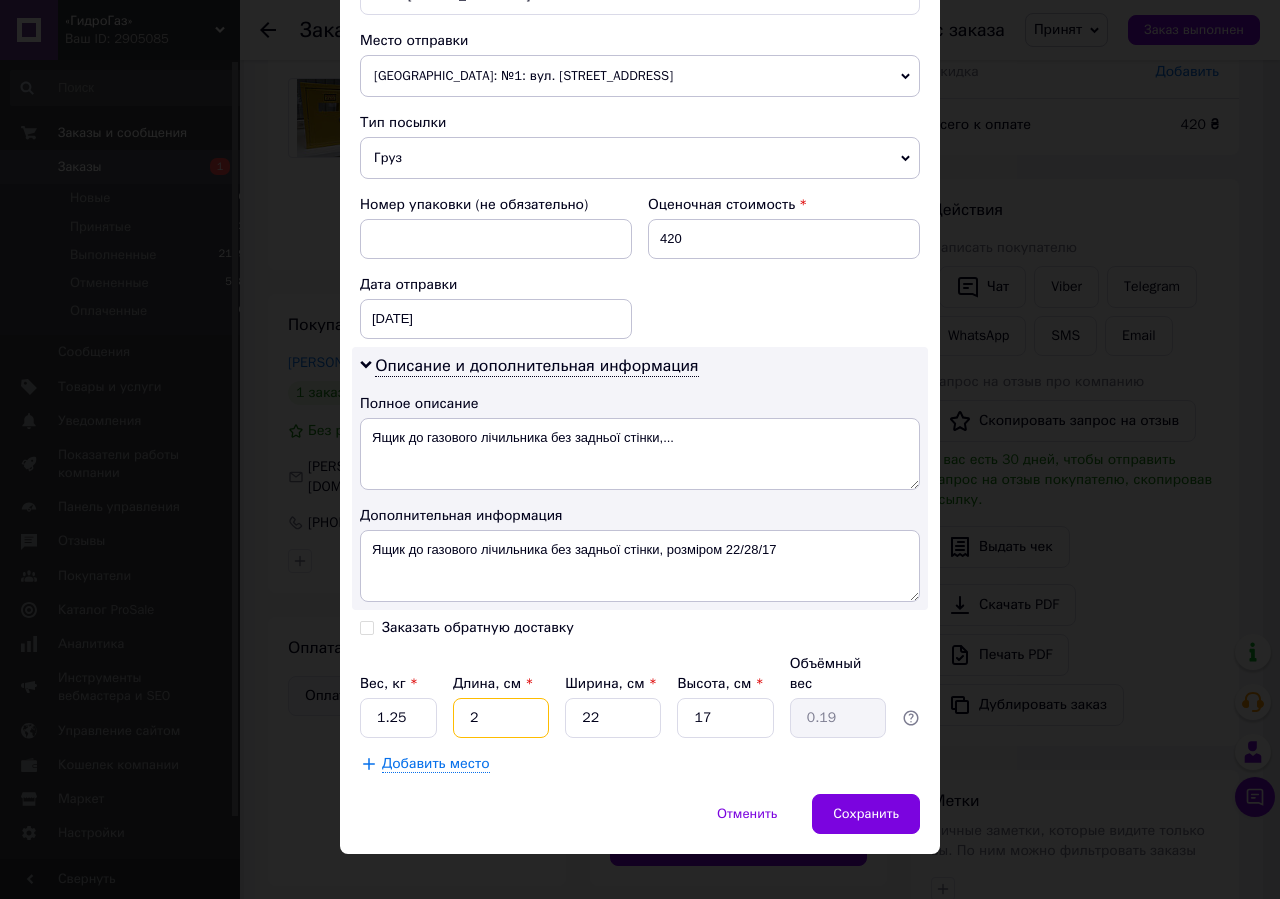 type 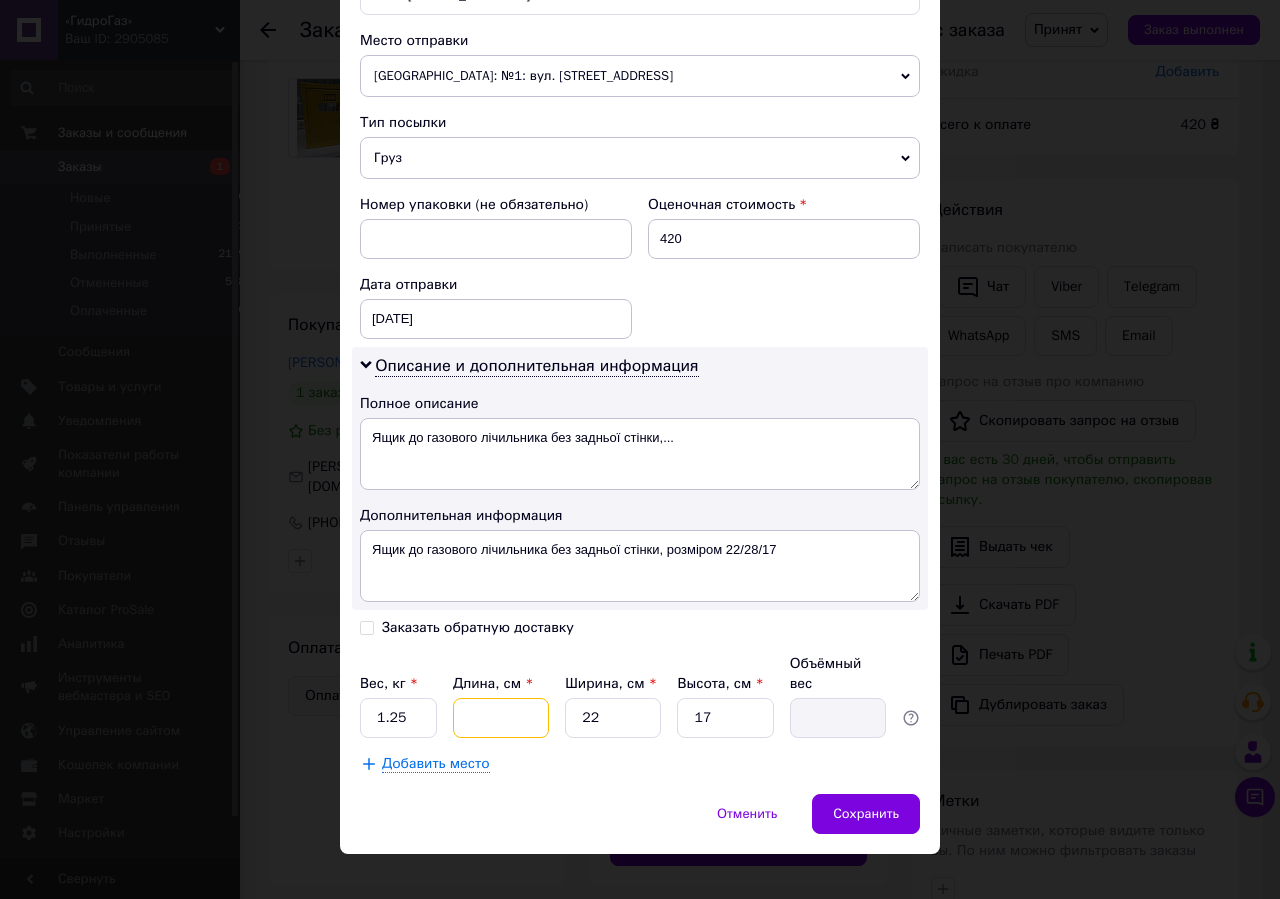 type on "3" 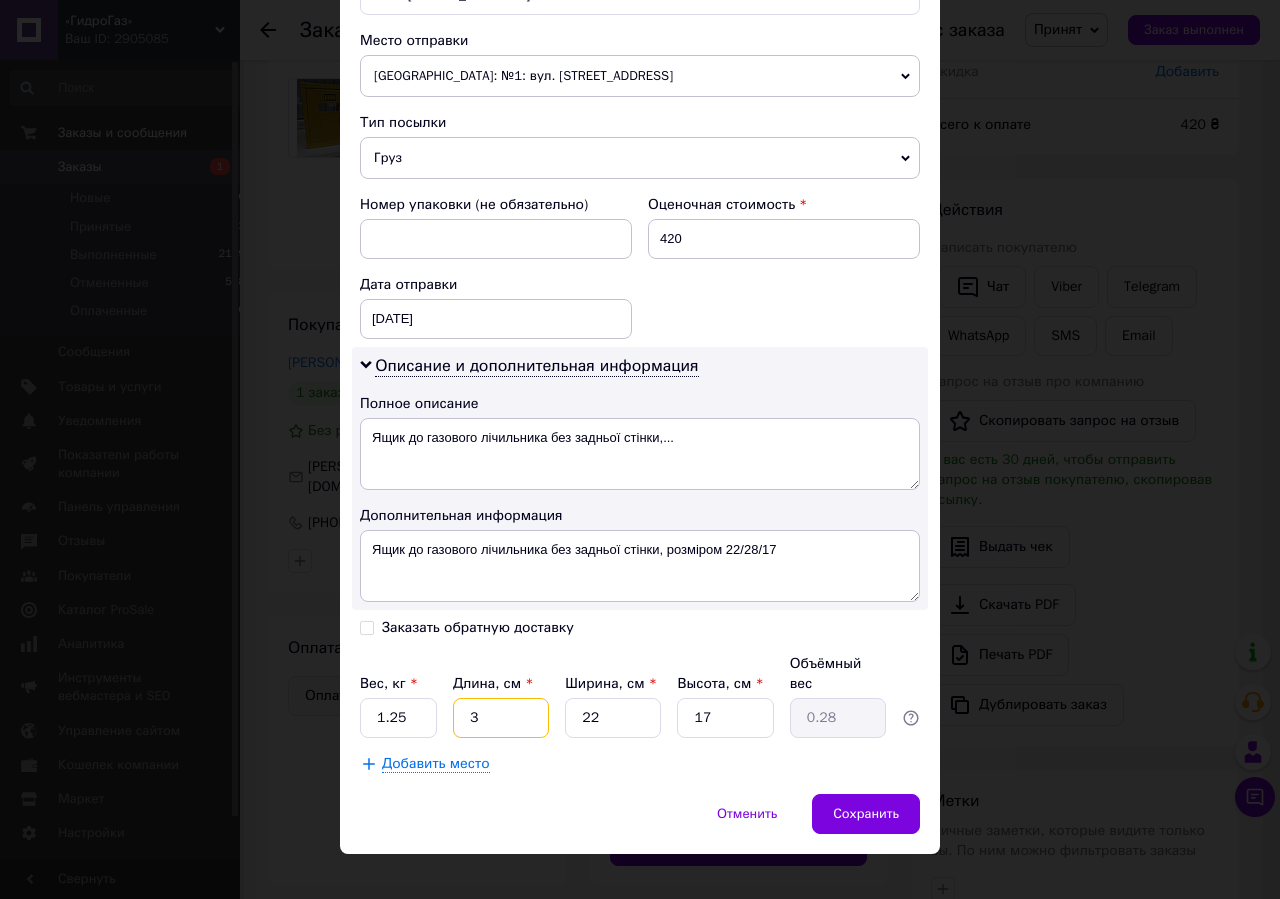 type on "30" 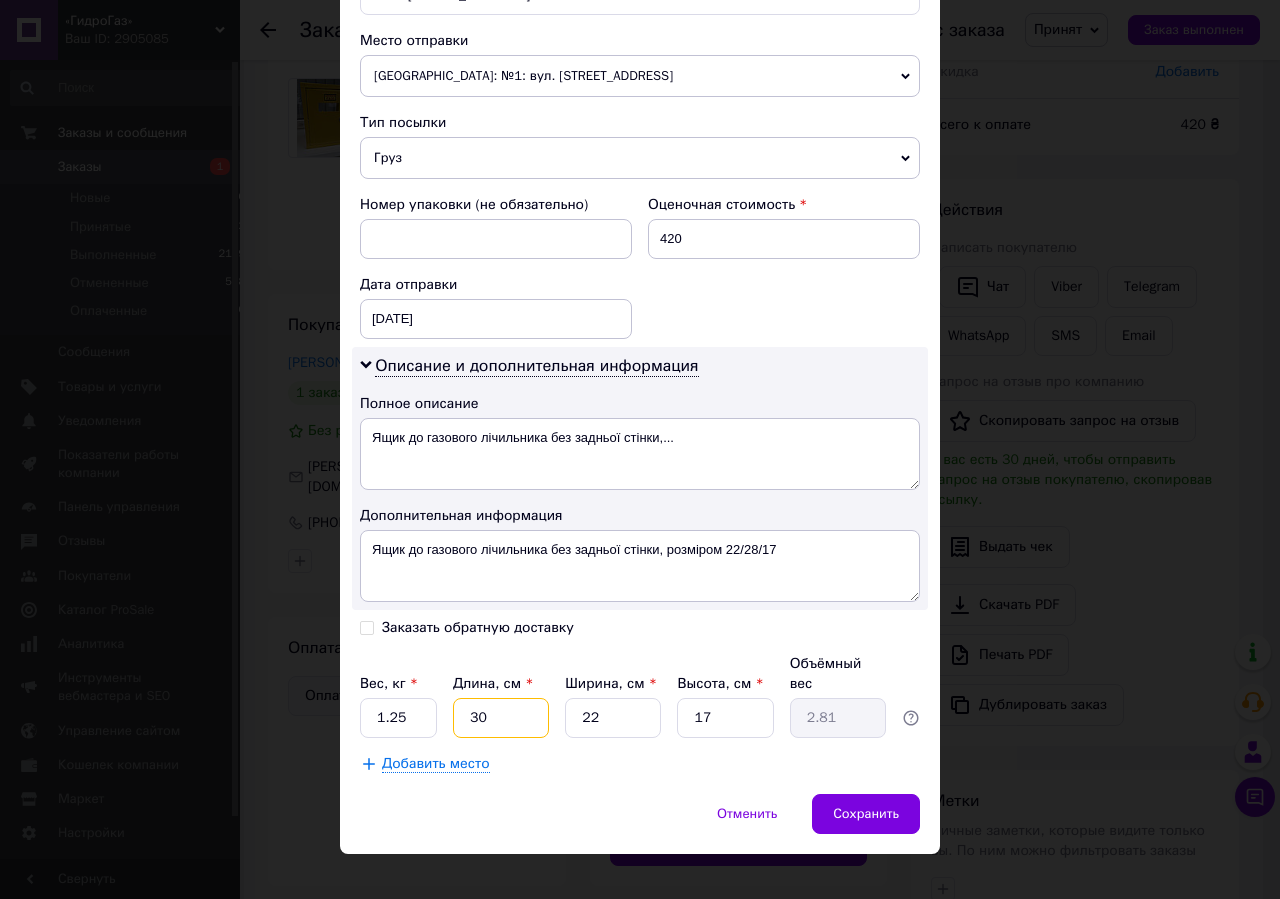 type on "30" 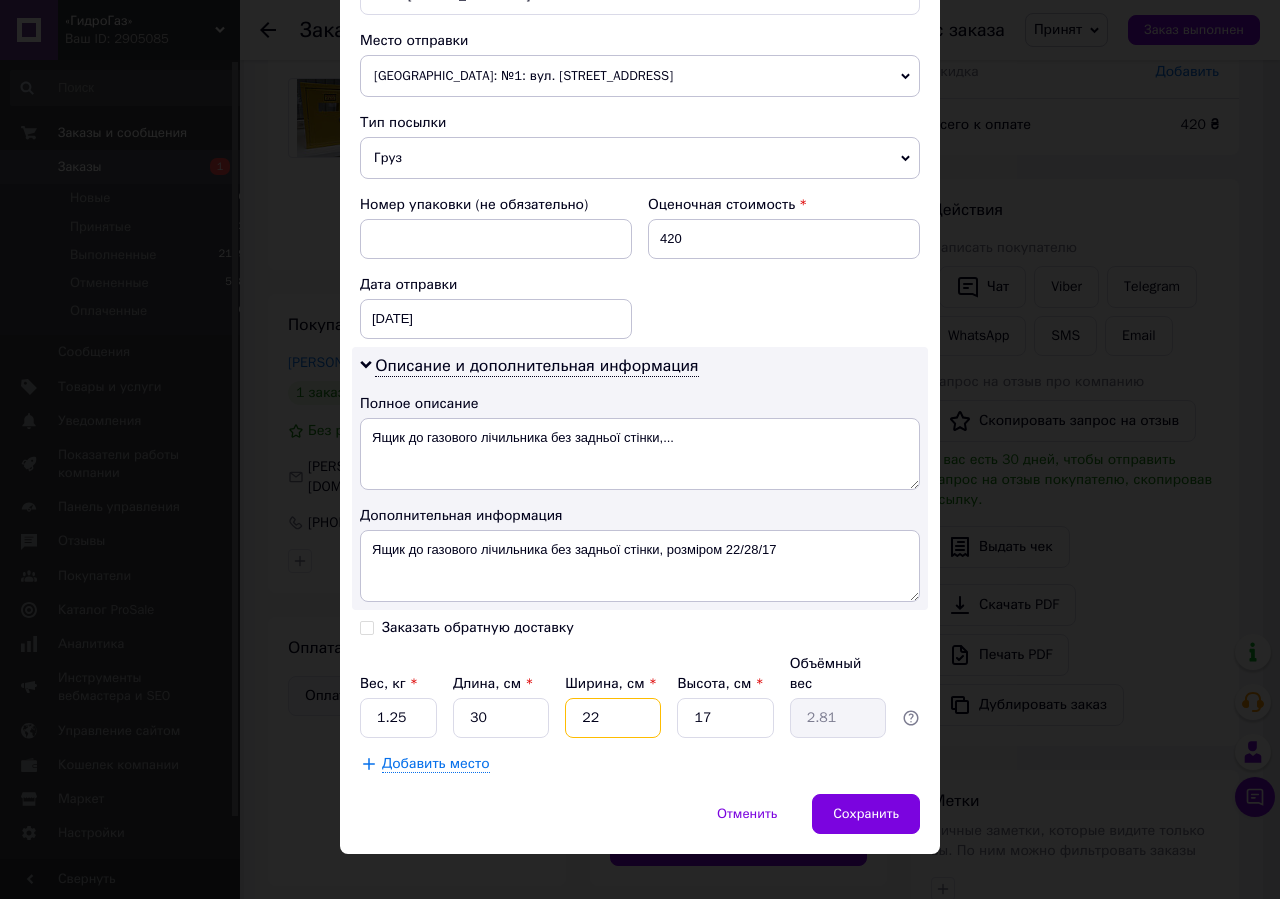 click on "22" at bounding box center [613, 718] 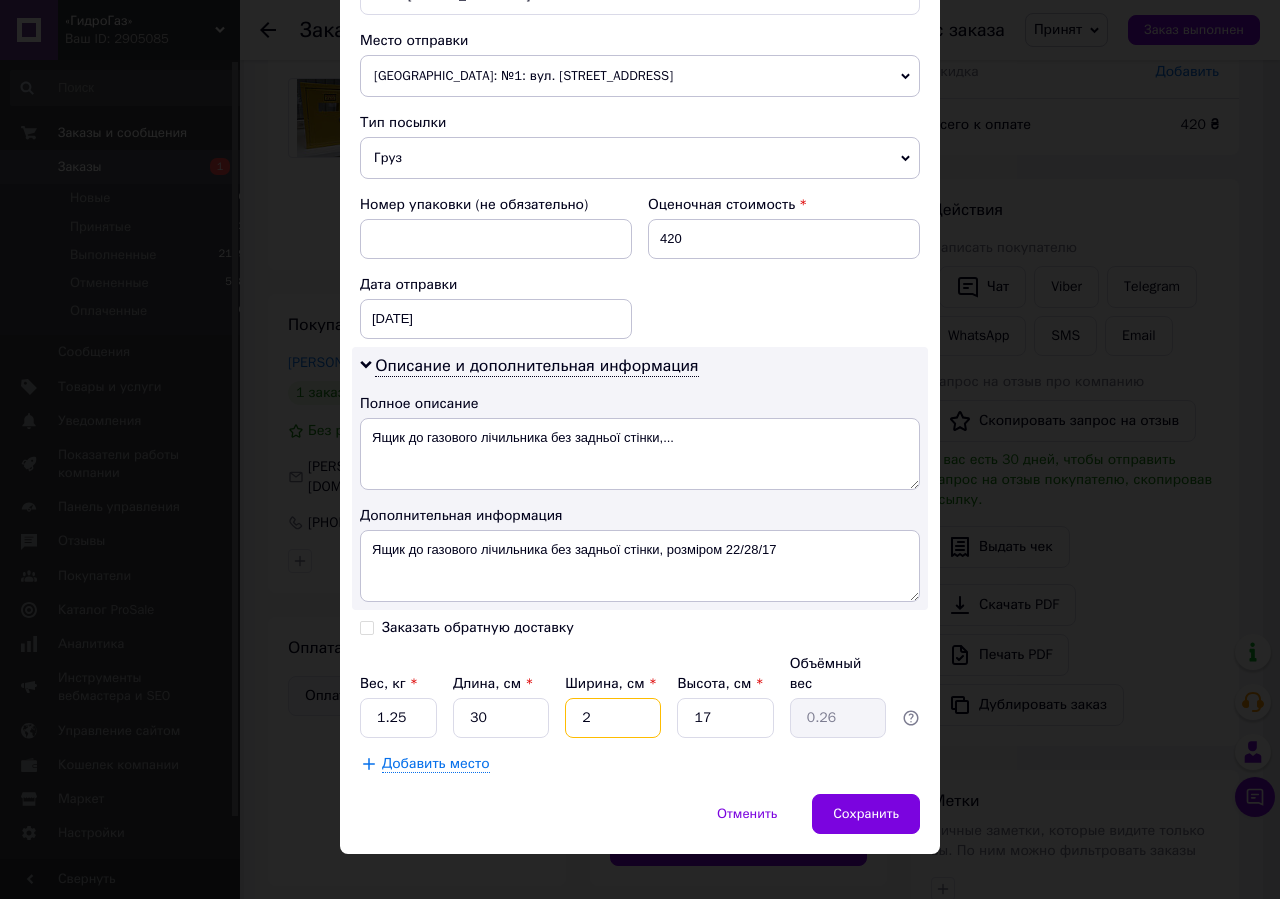 type on "25" 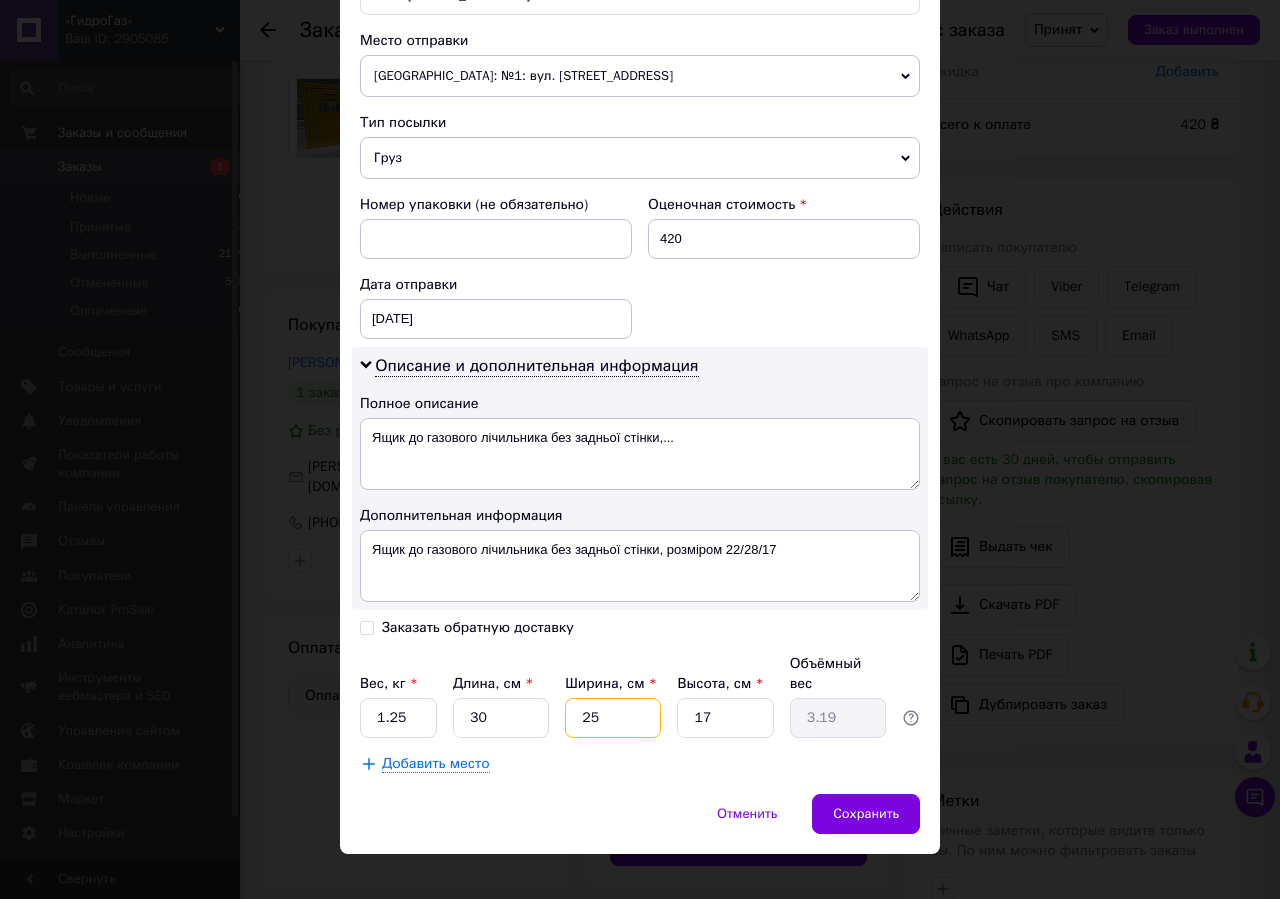 type on "25" 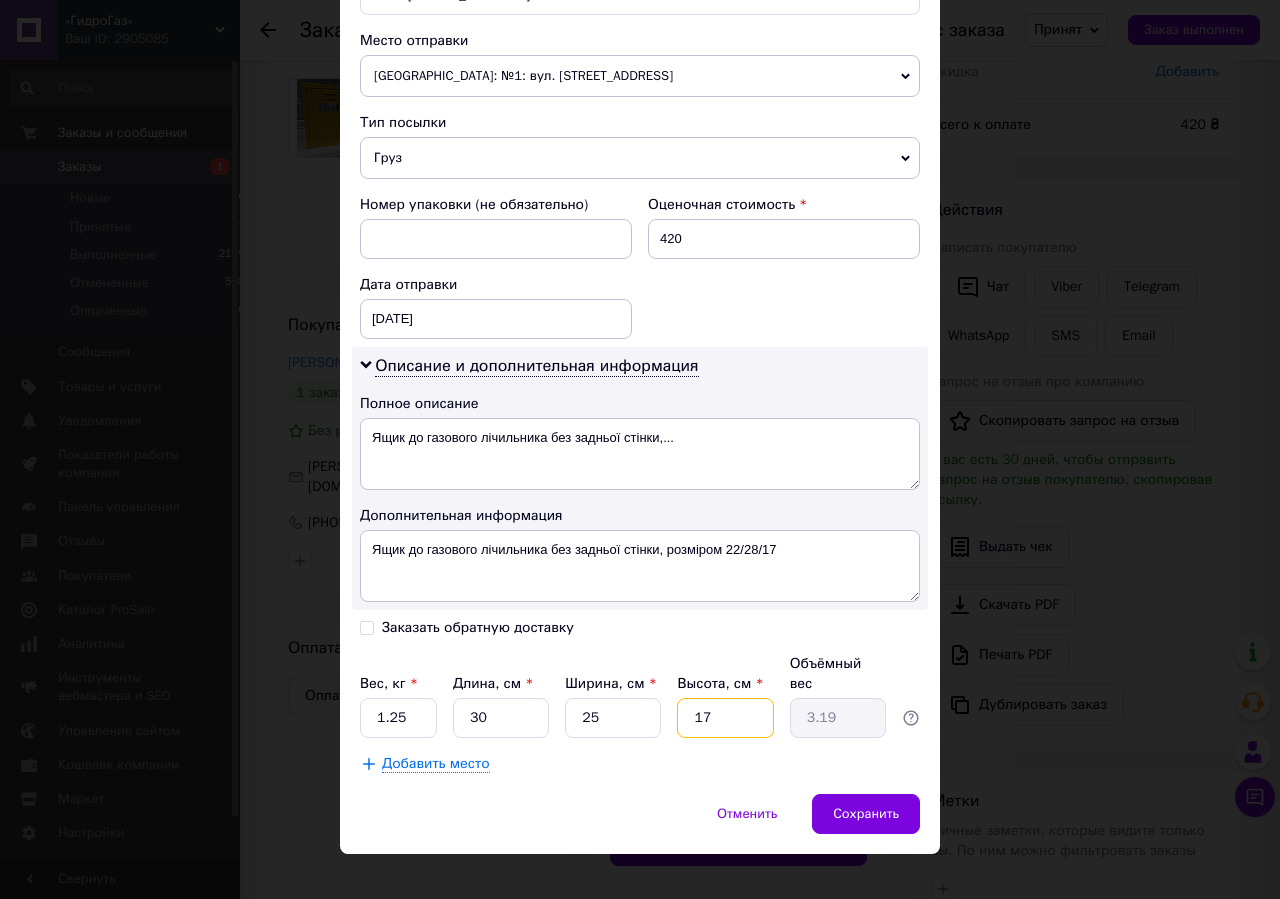 click on "17" at bounding box center (725, 718) 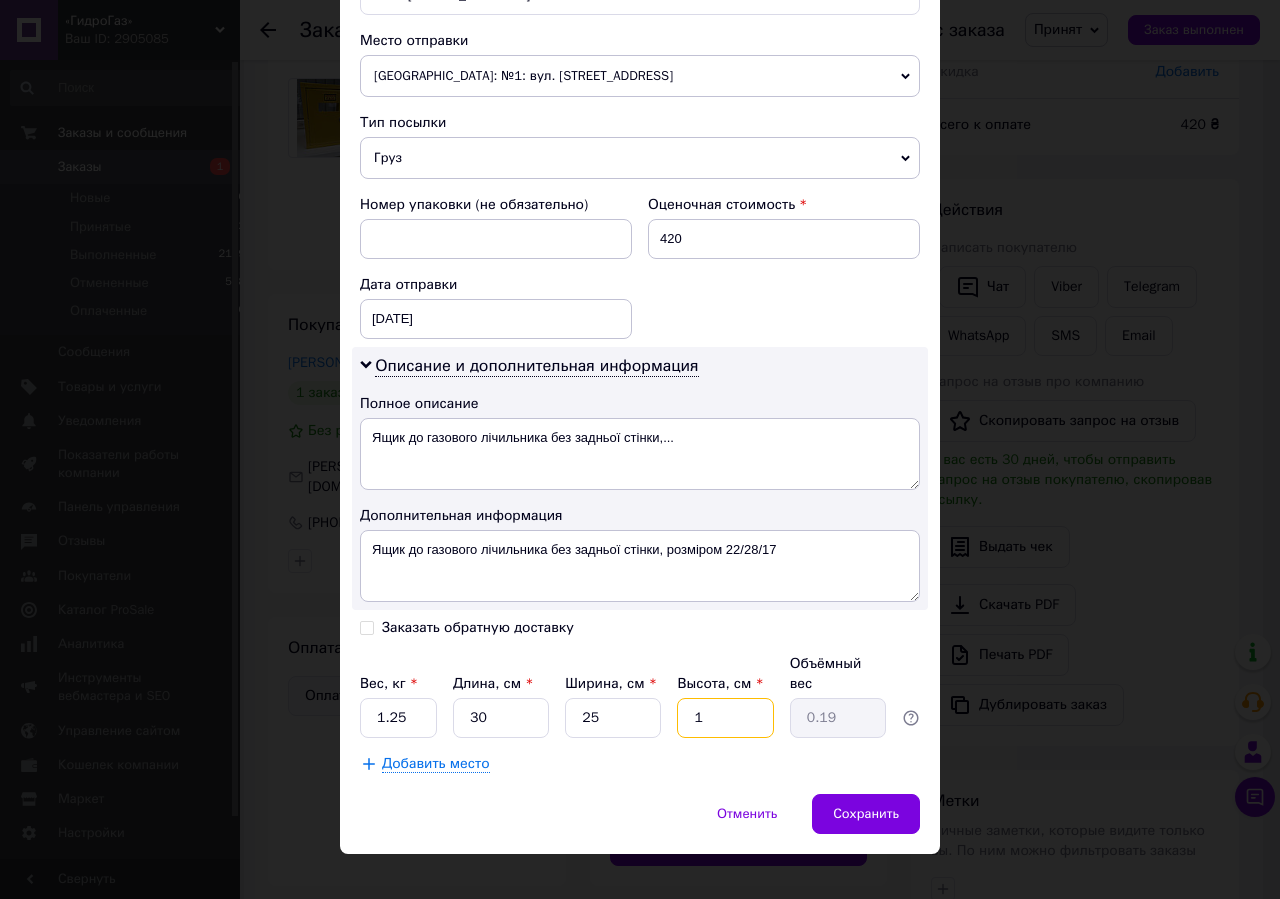 type on "19" 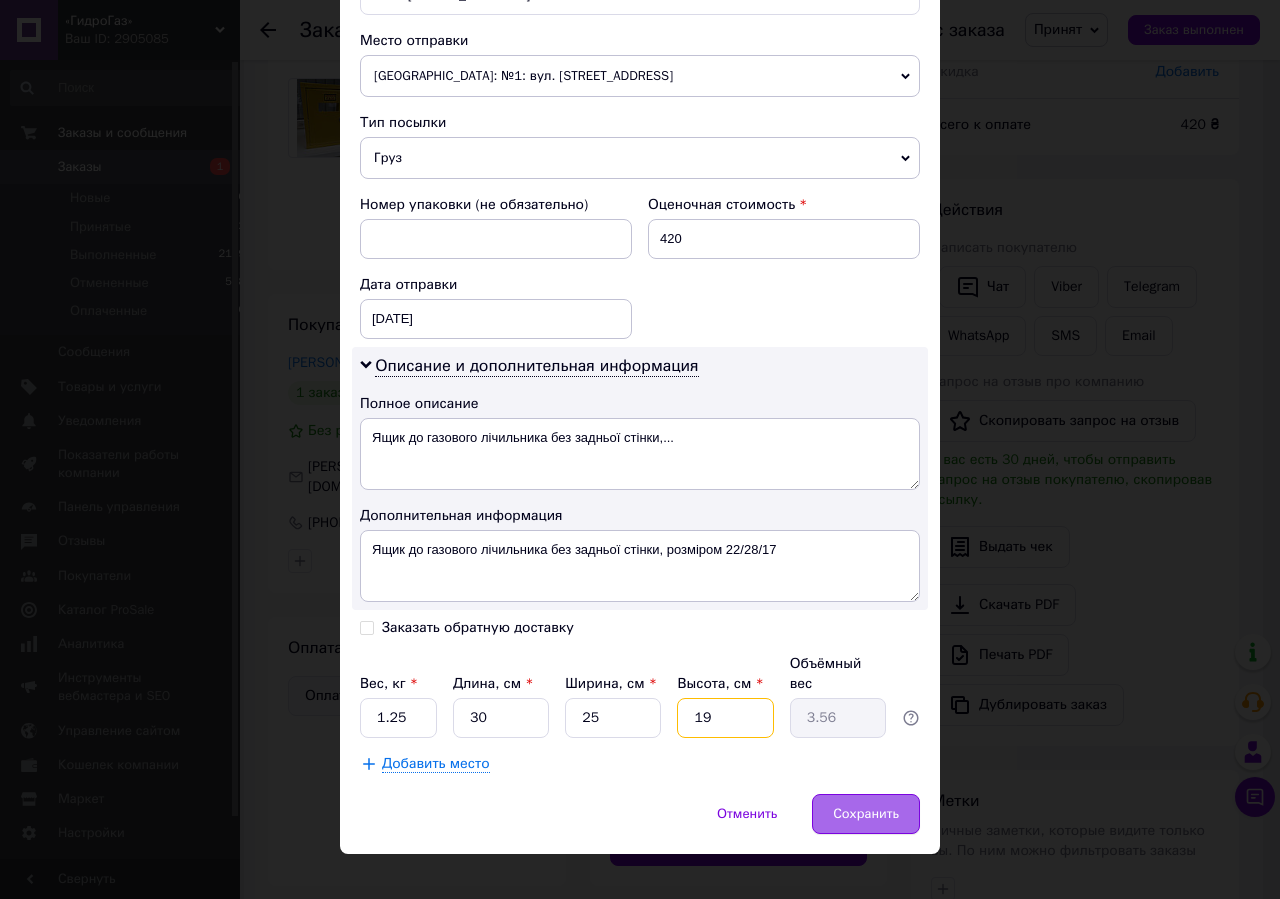type on "19" 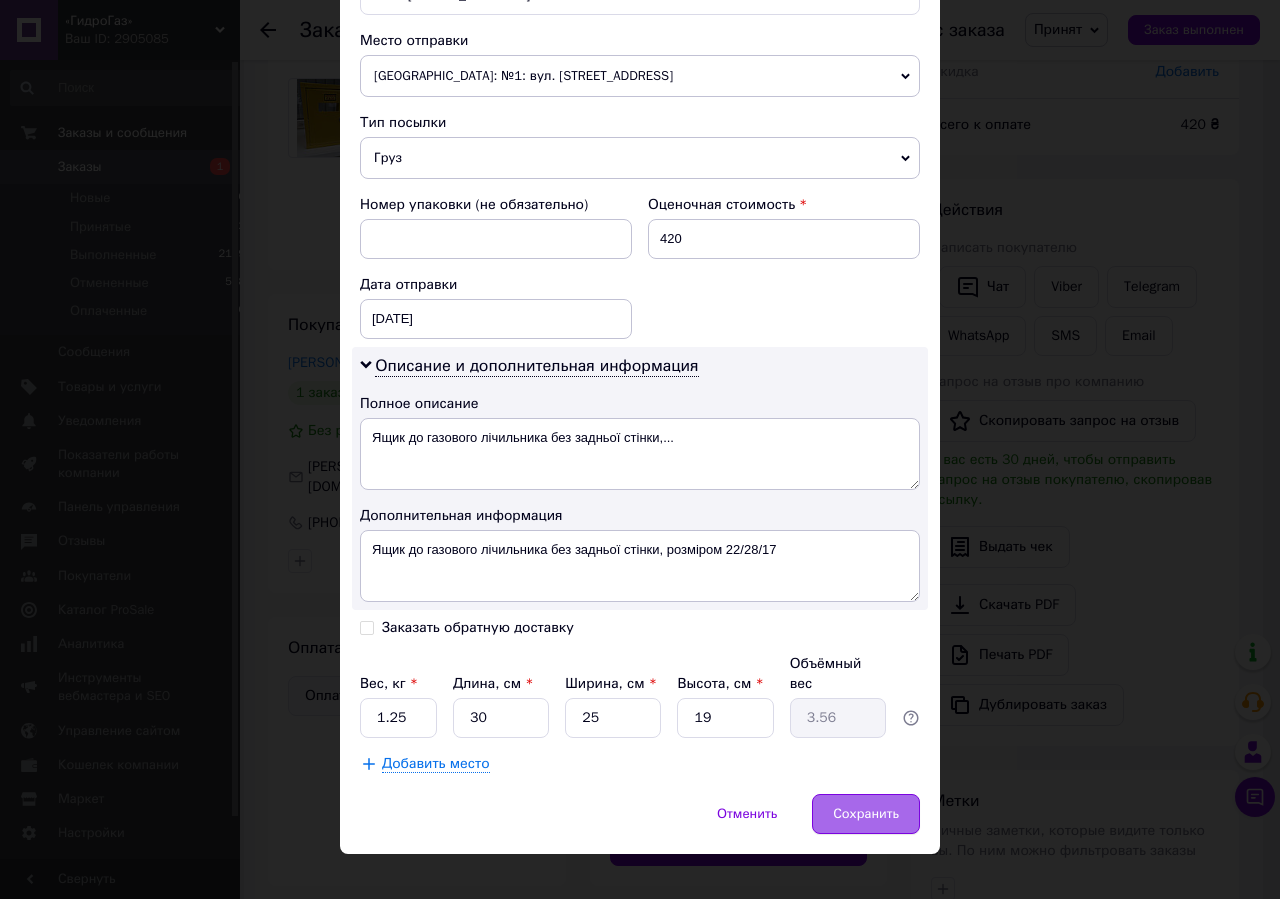 click on "Сохранить" at bounding box center [866, 814] 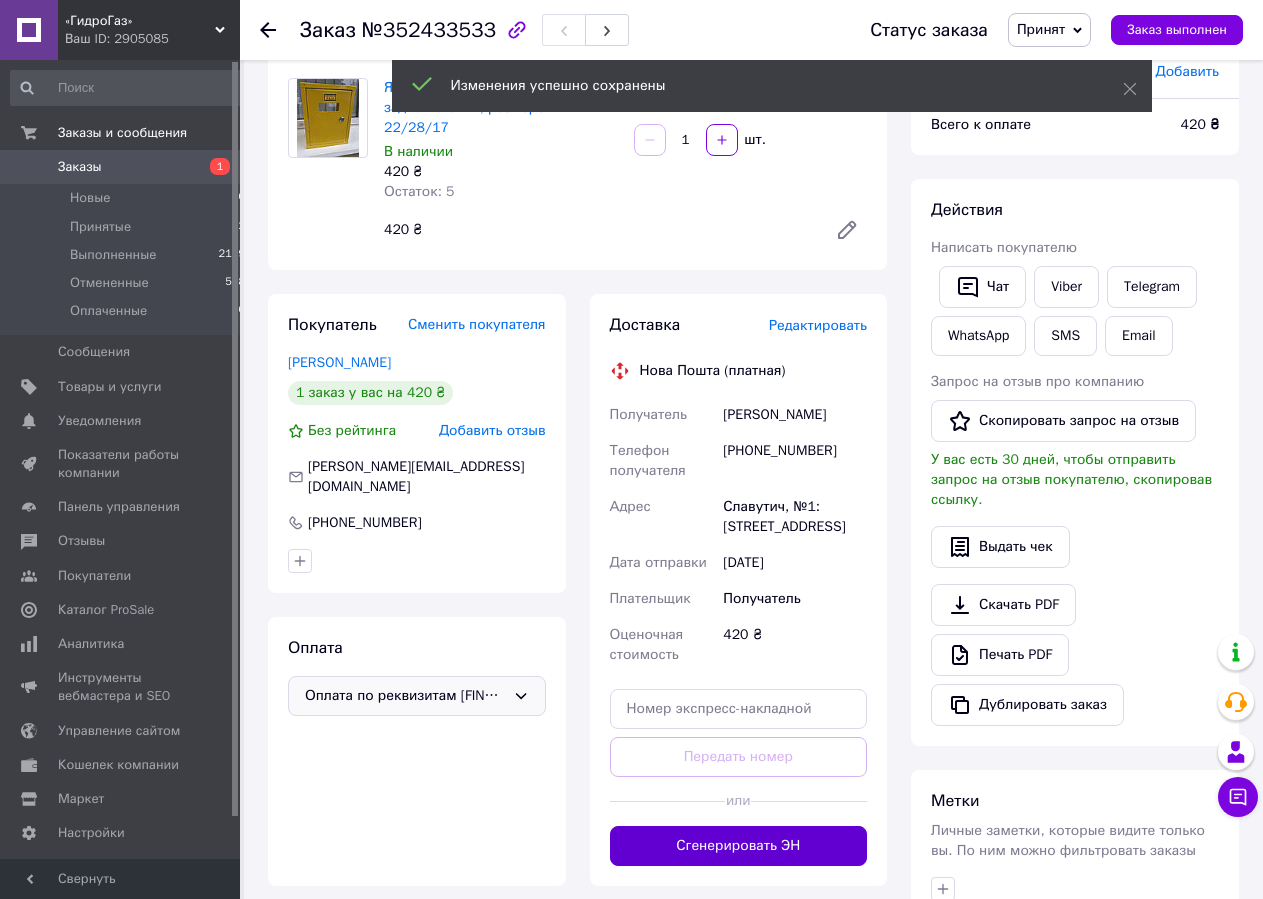 click on "Сгенерировать ЭН" at bounding box center [739, 846] 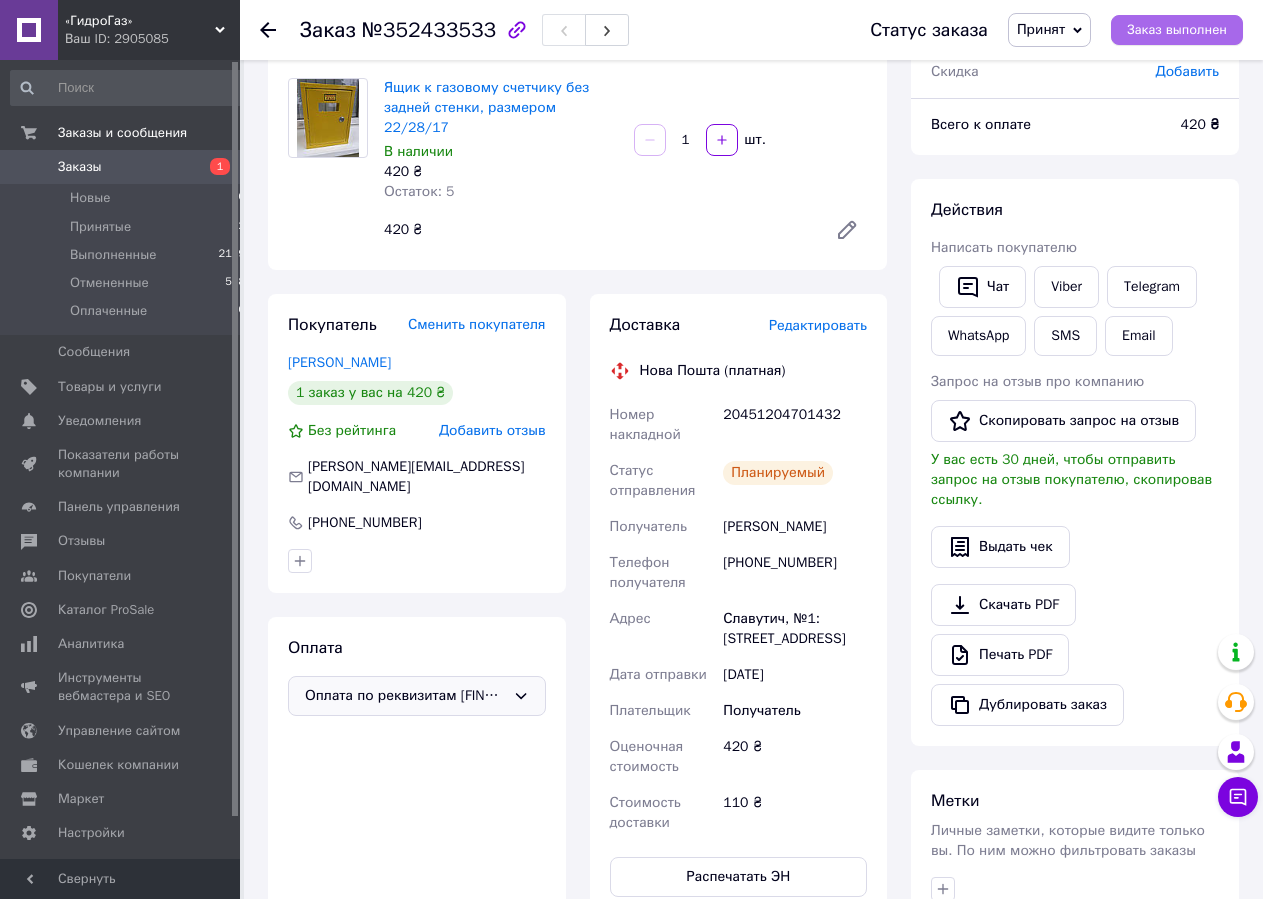 click on "Заказ выполнен" at bounding box center [1177, 30] 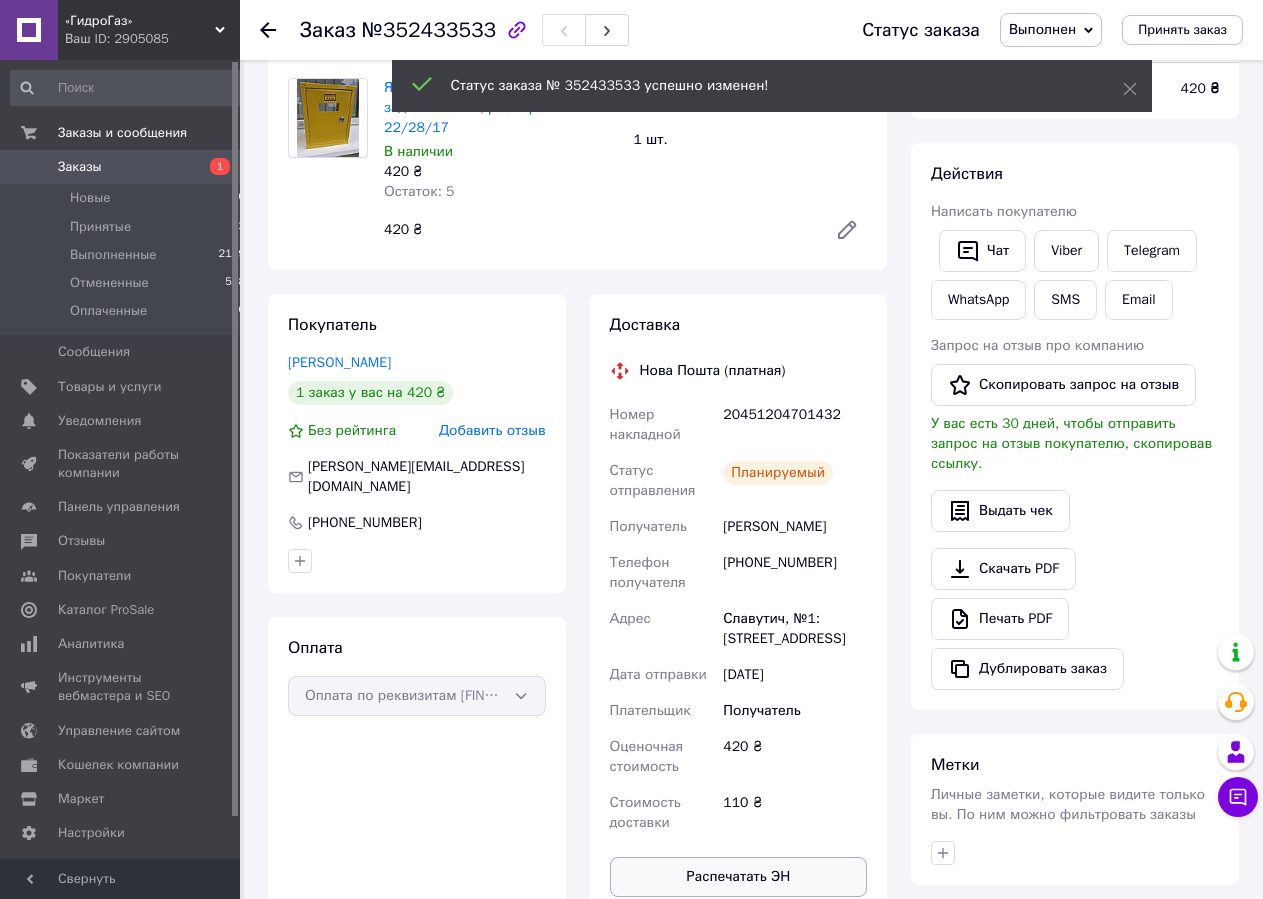 click on "Распечатать ЭН" at bounding box center [739, 877] 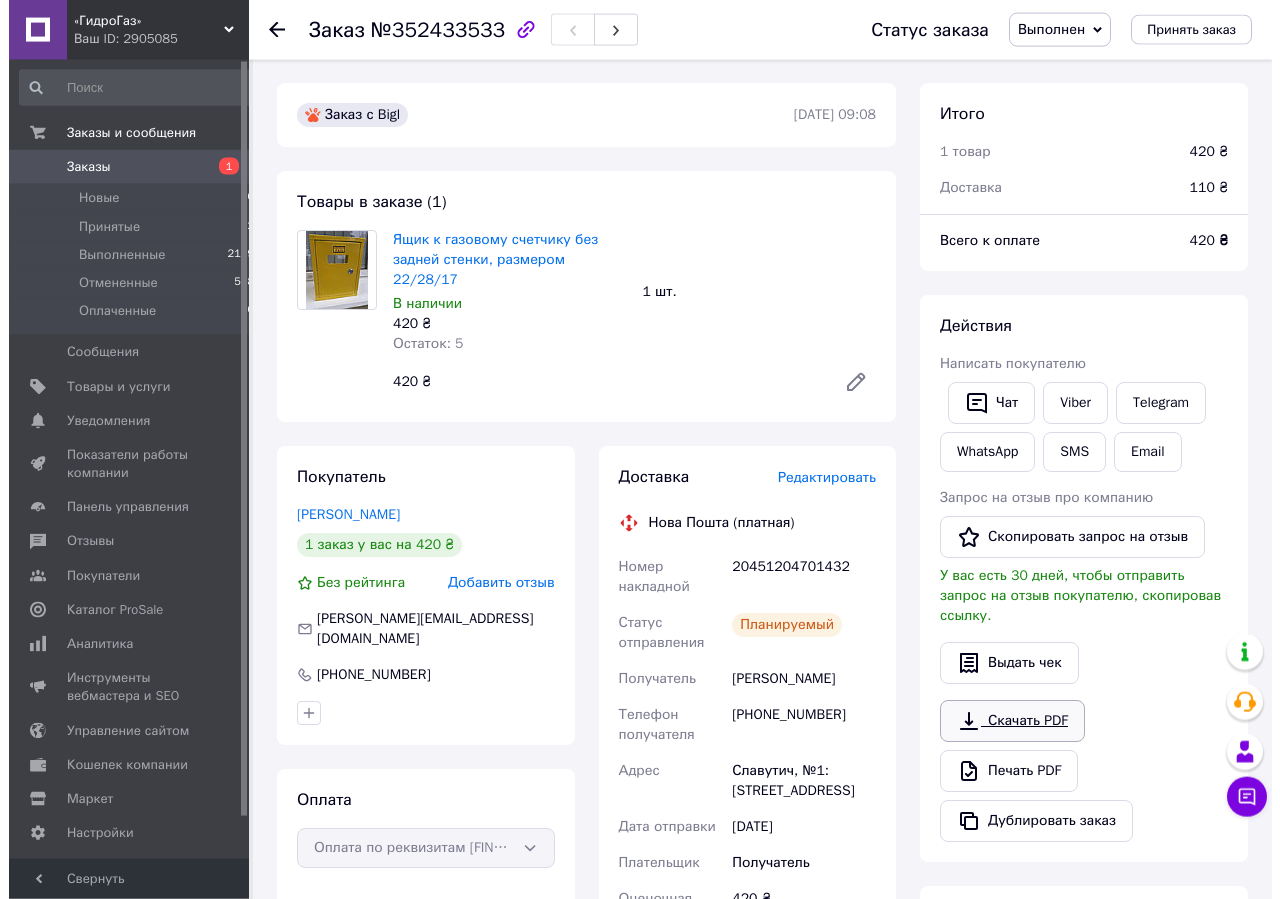 scroll, scrollTop: 0, scrollLeft: 0, axis: both 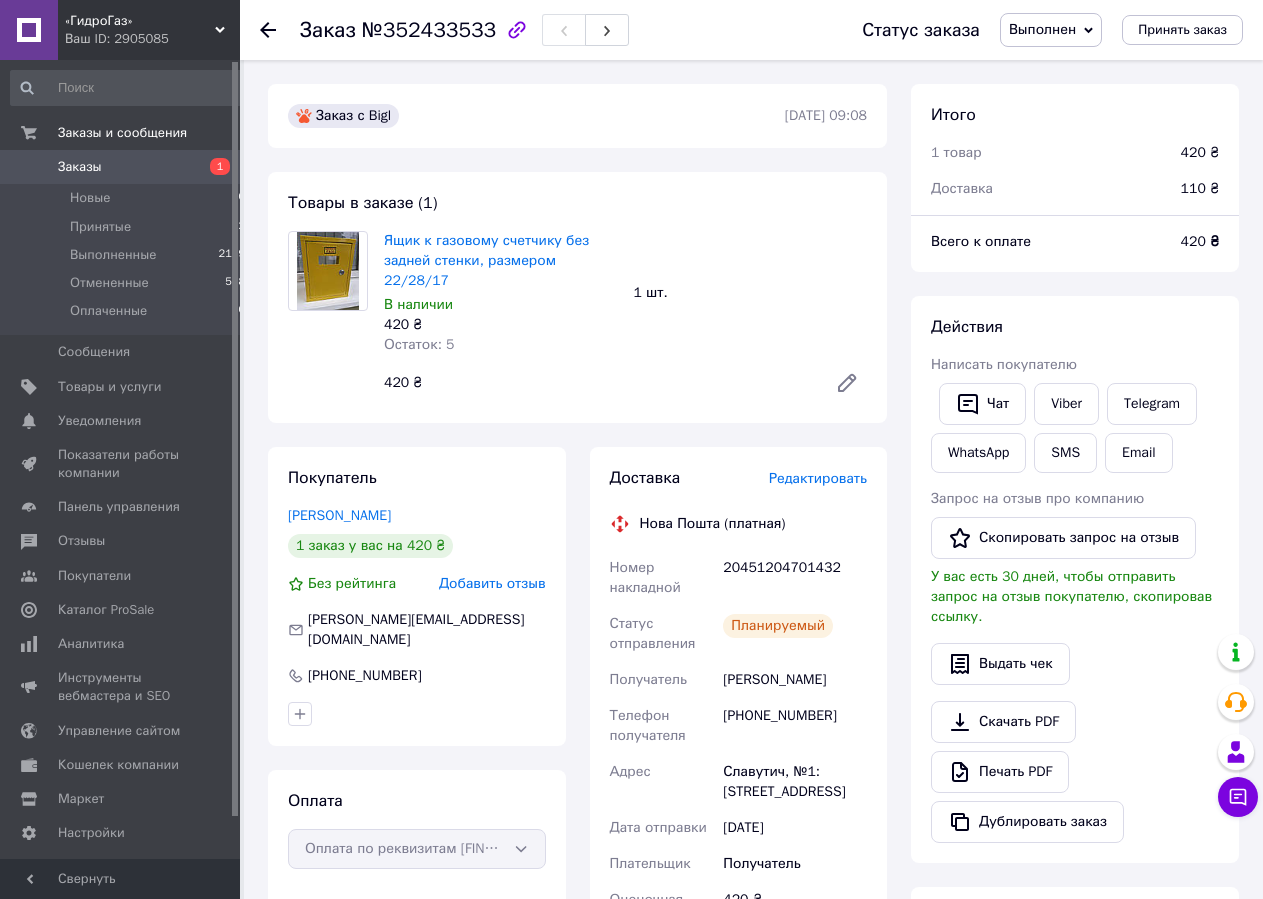 click on "Заказы" at bounding box center [121, 167] 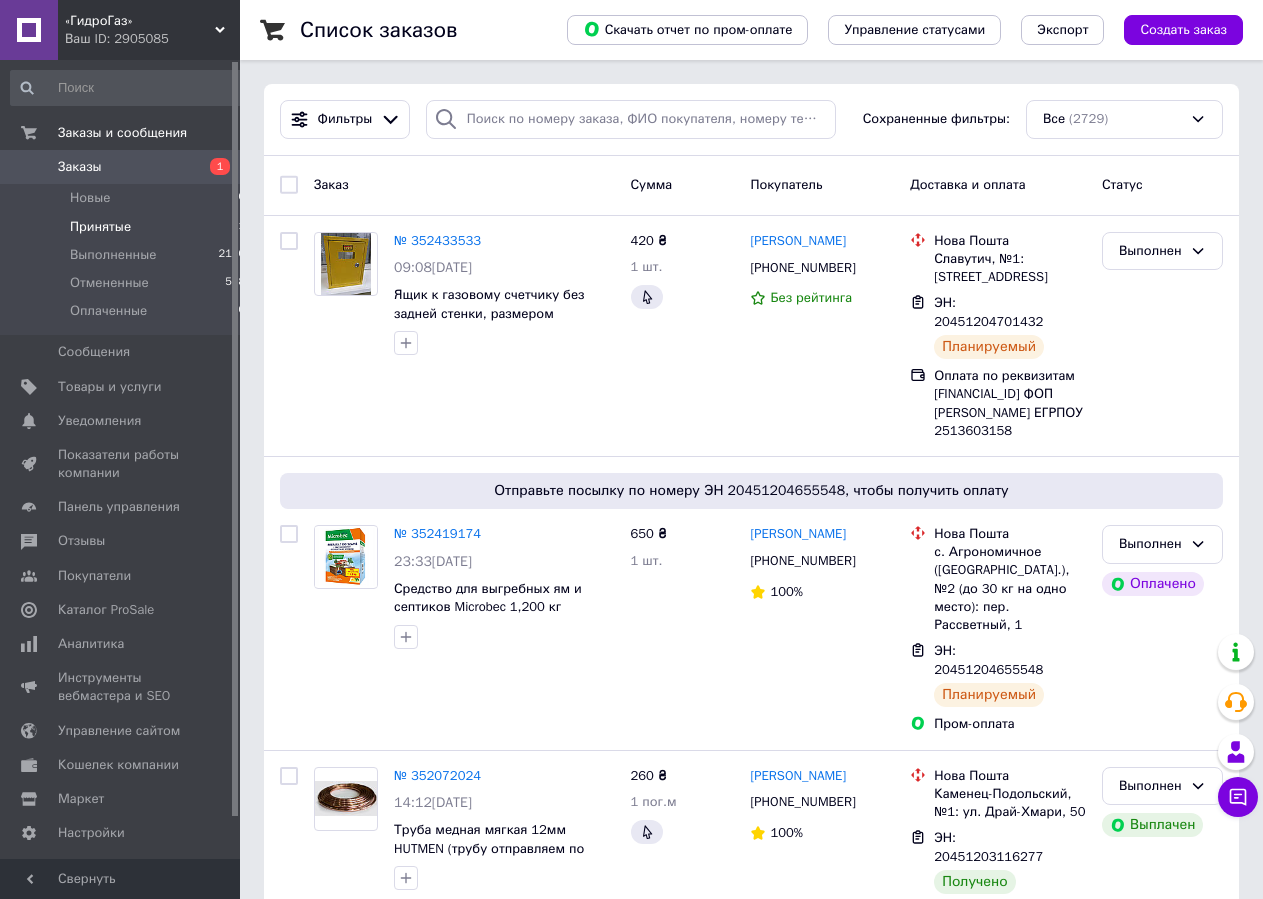click on "Принятые 1" at bounding box center [128, 227] 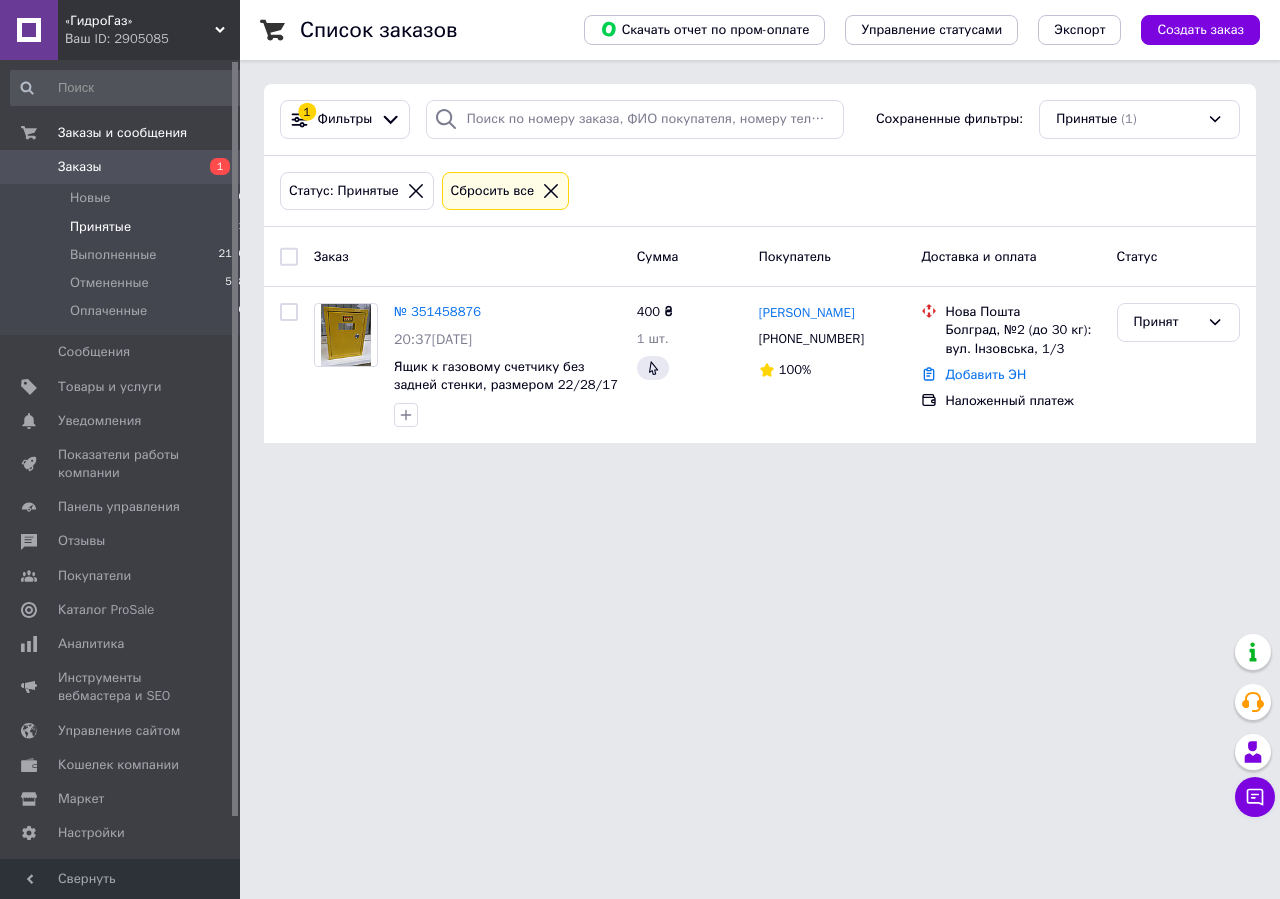 click on "«ГидроГаз» Ваш ID: 2905085 Сайт «ГидроГаз» Кабинет покупателя Проверить состояние системы Страница на портале Справка Выйти Заказы и сообщения Заказы 1 Новые 0 Принятые 1 Выполненные 2150 Отмененные 578 Оплаченные 0 Сообщения 0 Товары и услуги Уведомления 0 0 Показатели работы компании Панель управления Отзывы Покупатели Каталог ProSale Аналитика Инструменты вебмастера и SEO Управление сайтом Кошелек компании Маркет Настройки Тарифы и счета Prom топ Свернуть
Список заказов   Скачать отчет по пром-оплате 1" at bounding box center (640, 233) 